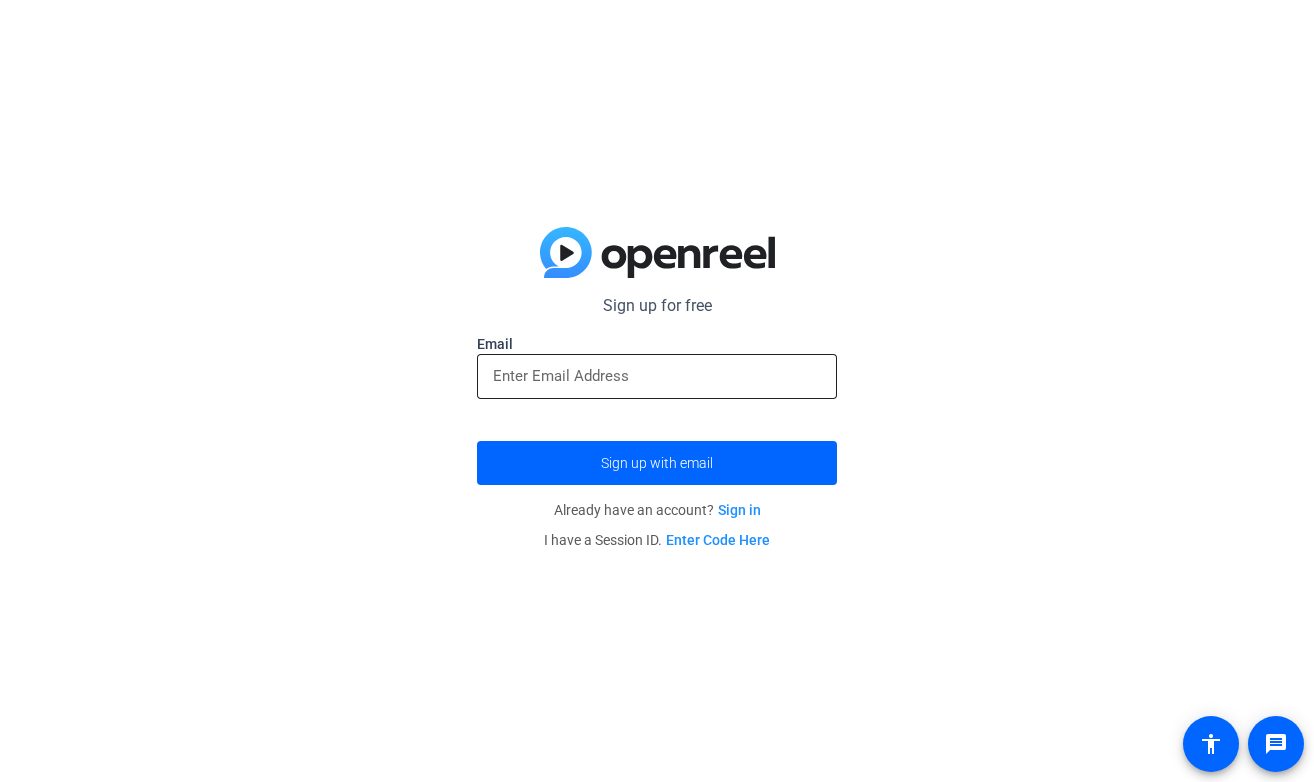 scroll, scrollTop: 0, scrollLeft: 0, axis: both 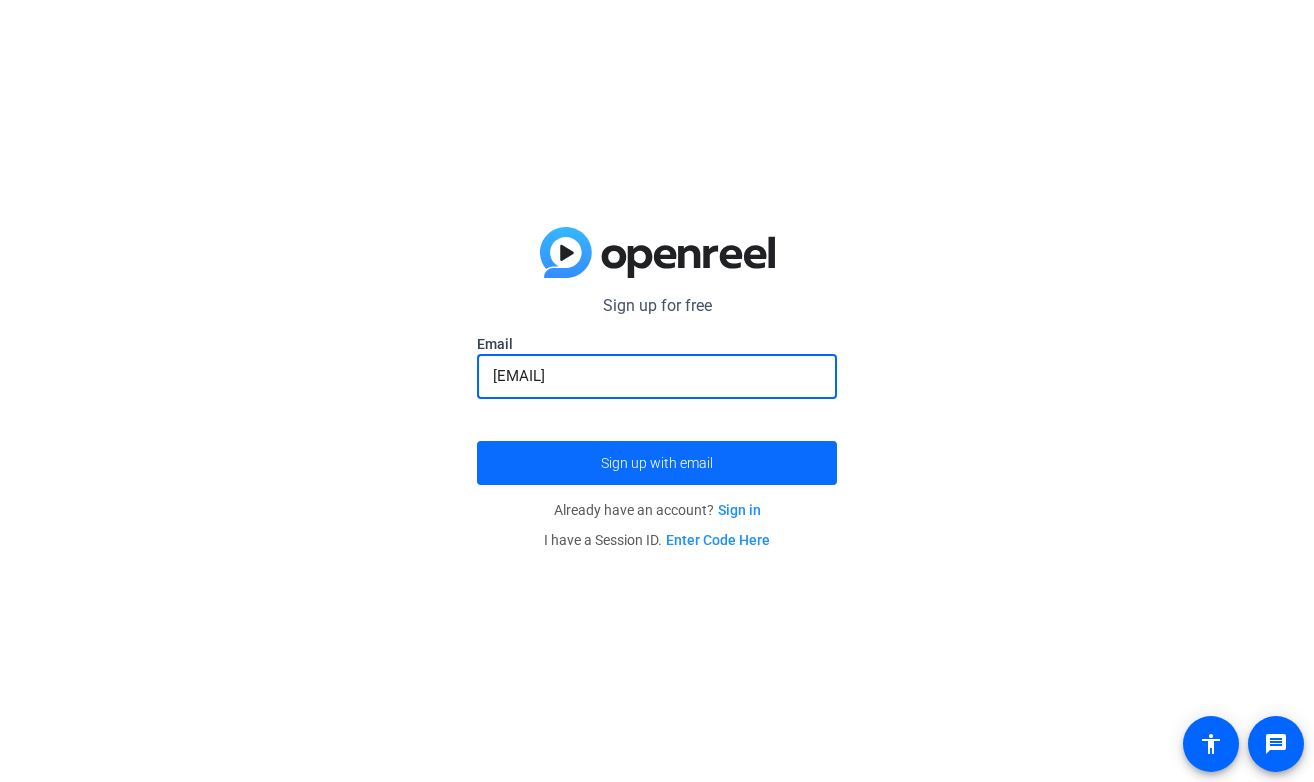 type on "[EMAIL]" 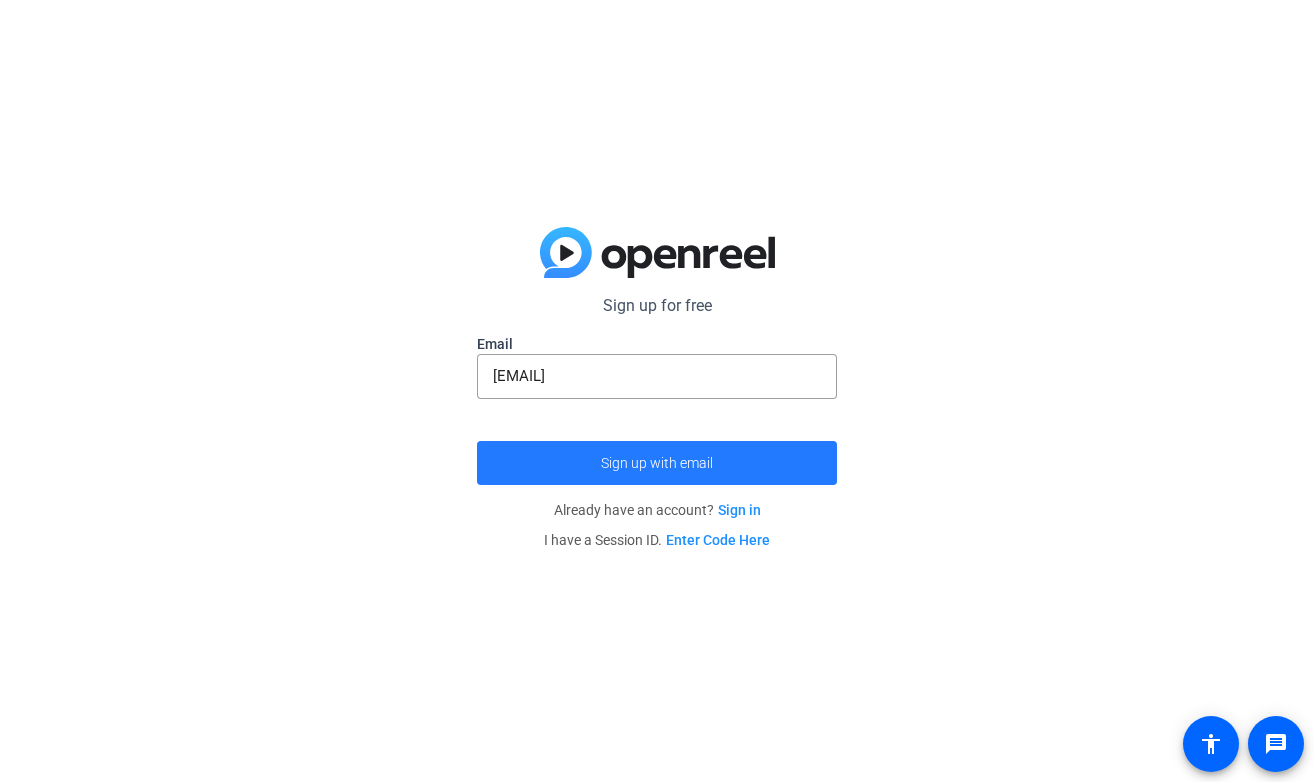 click on "Sign up with email" 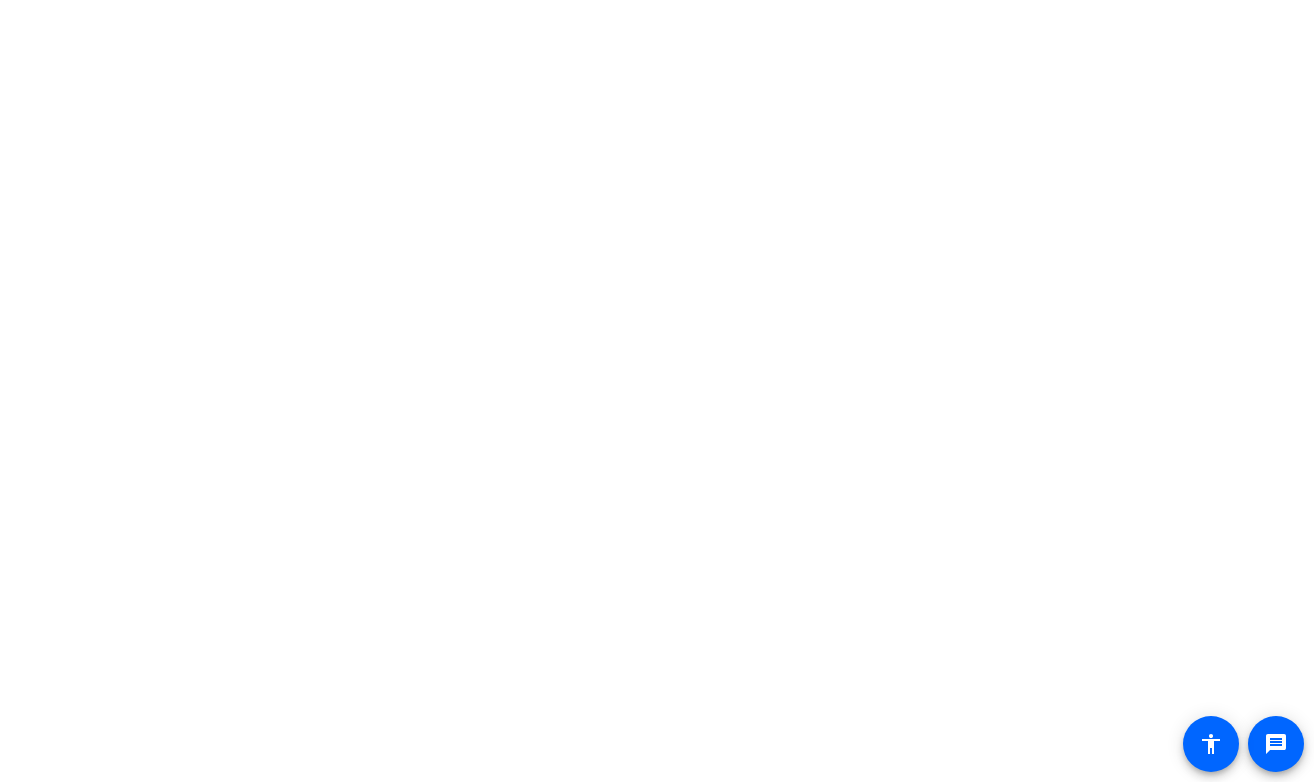 scroll, scrollTop: 0, scrollLeft: 0, axis: both 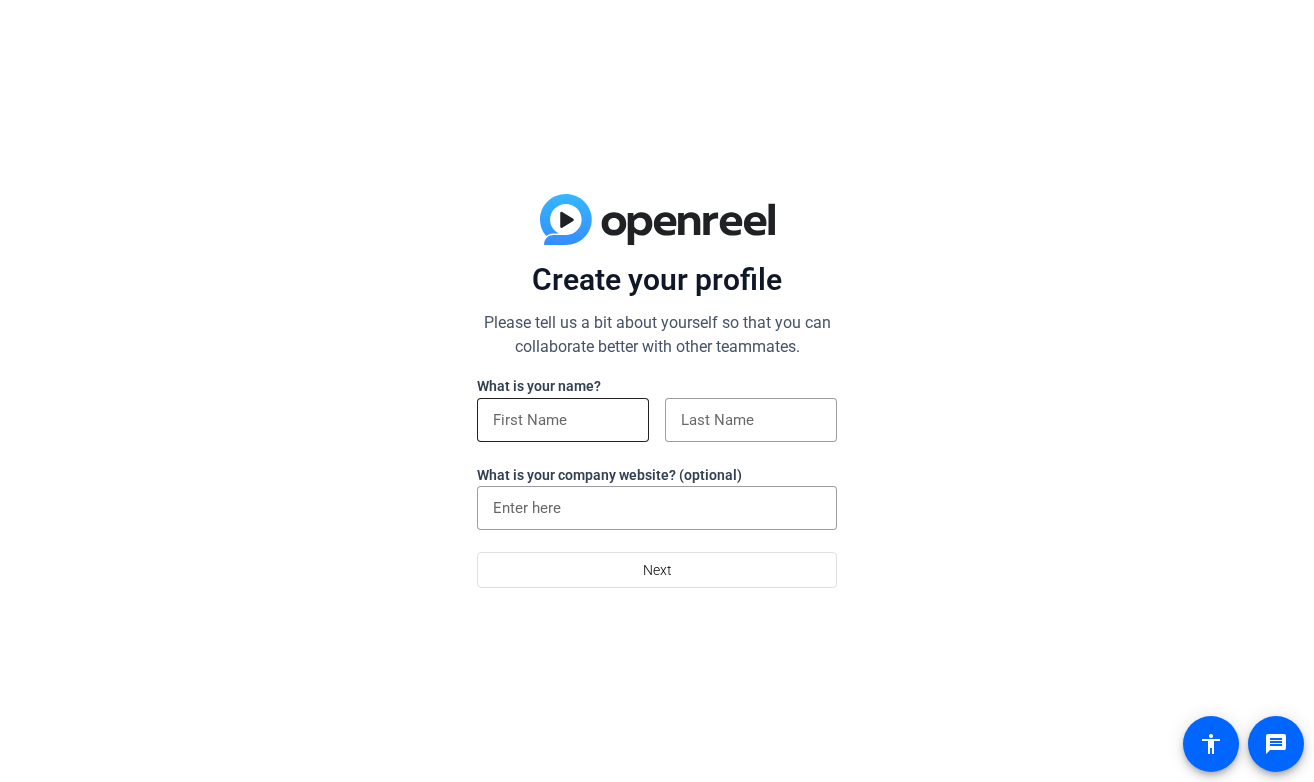 click at bounding box center [563, 420] 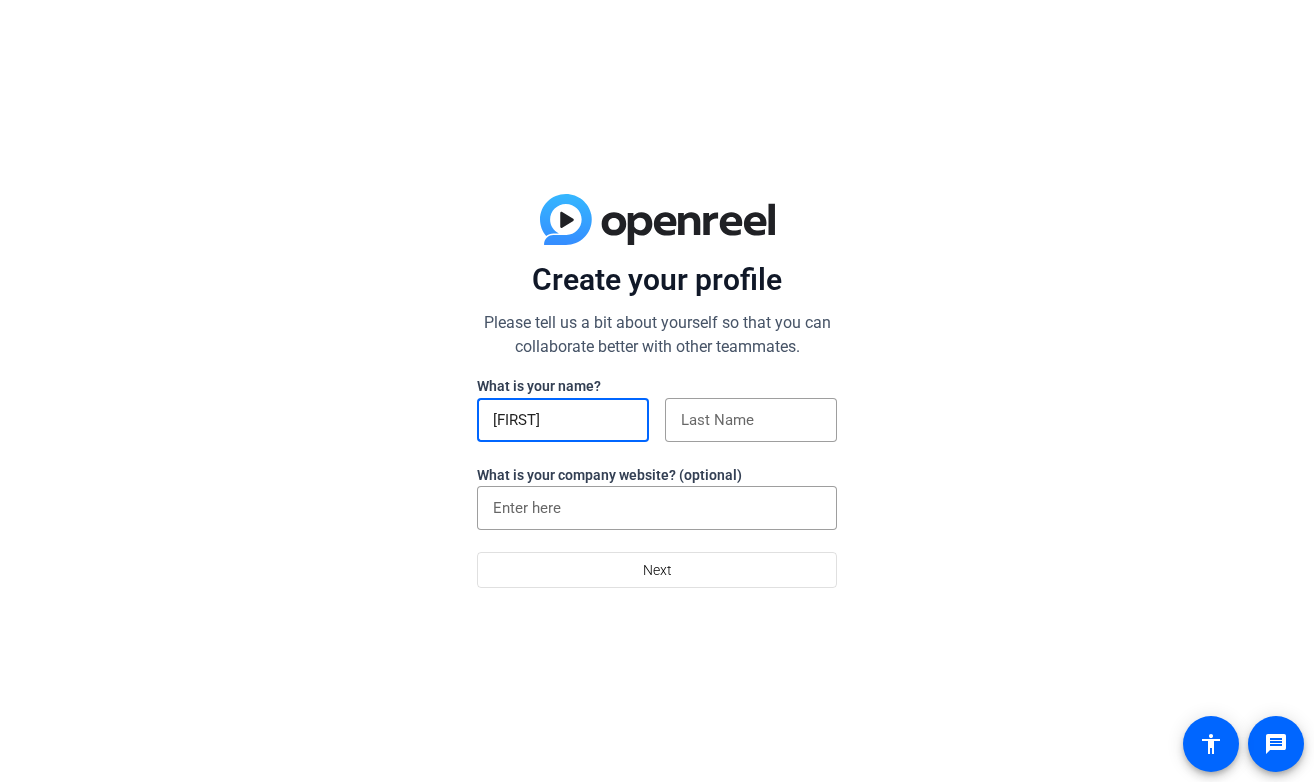type on "[FIRST]" 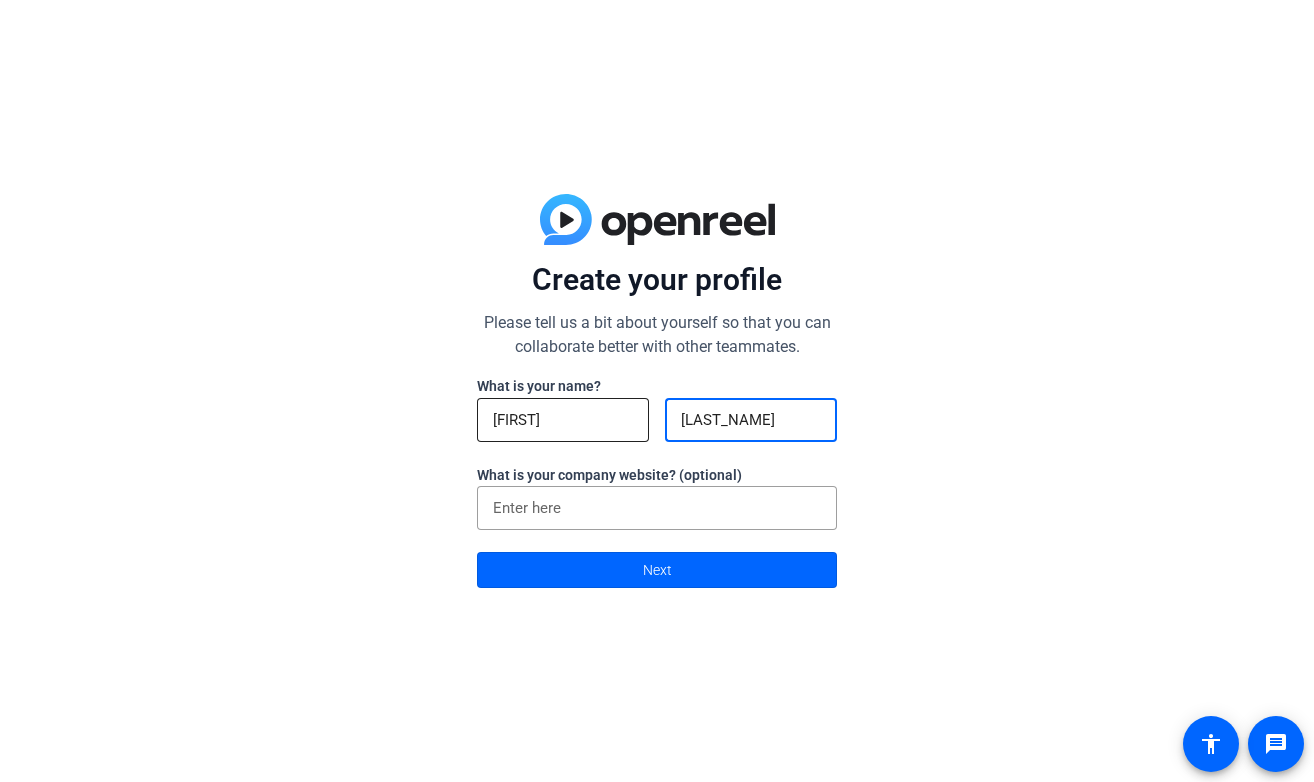 type on "[LAST_NAME]" 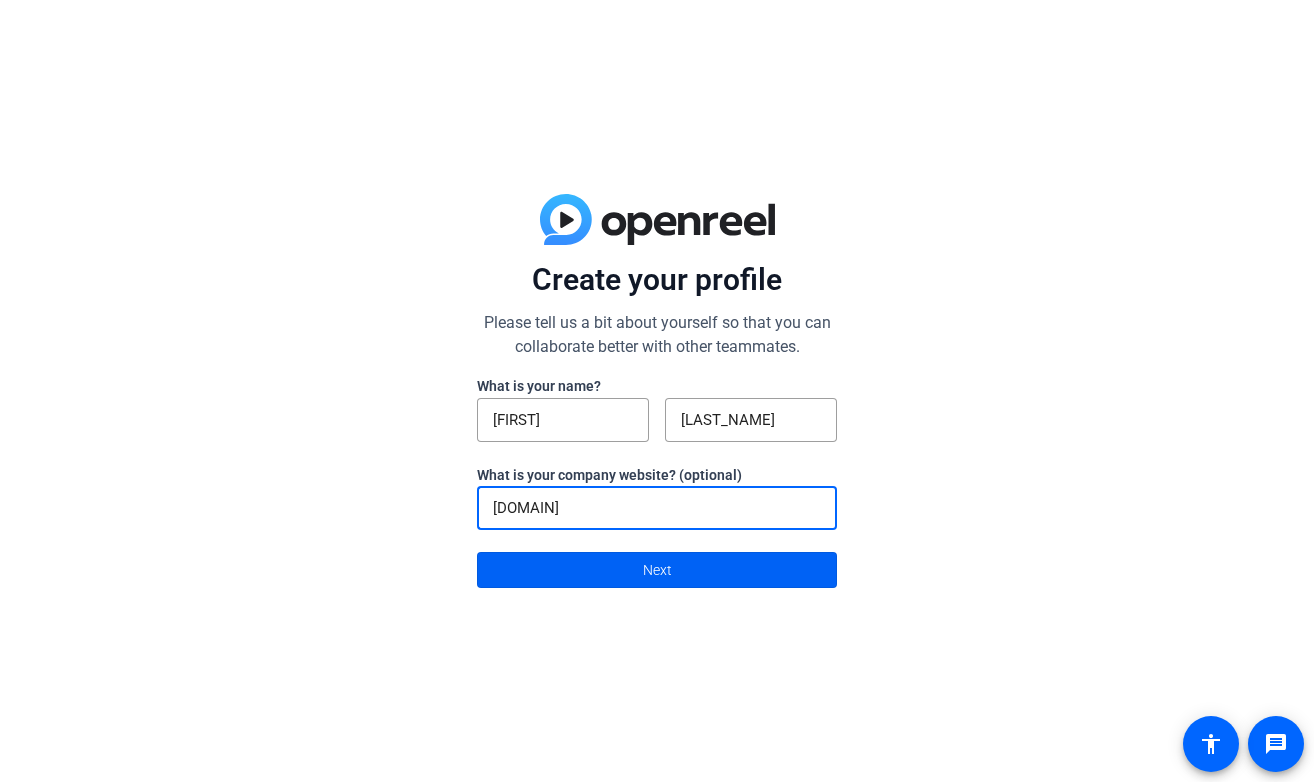 type on "[DOMAIN]" 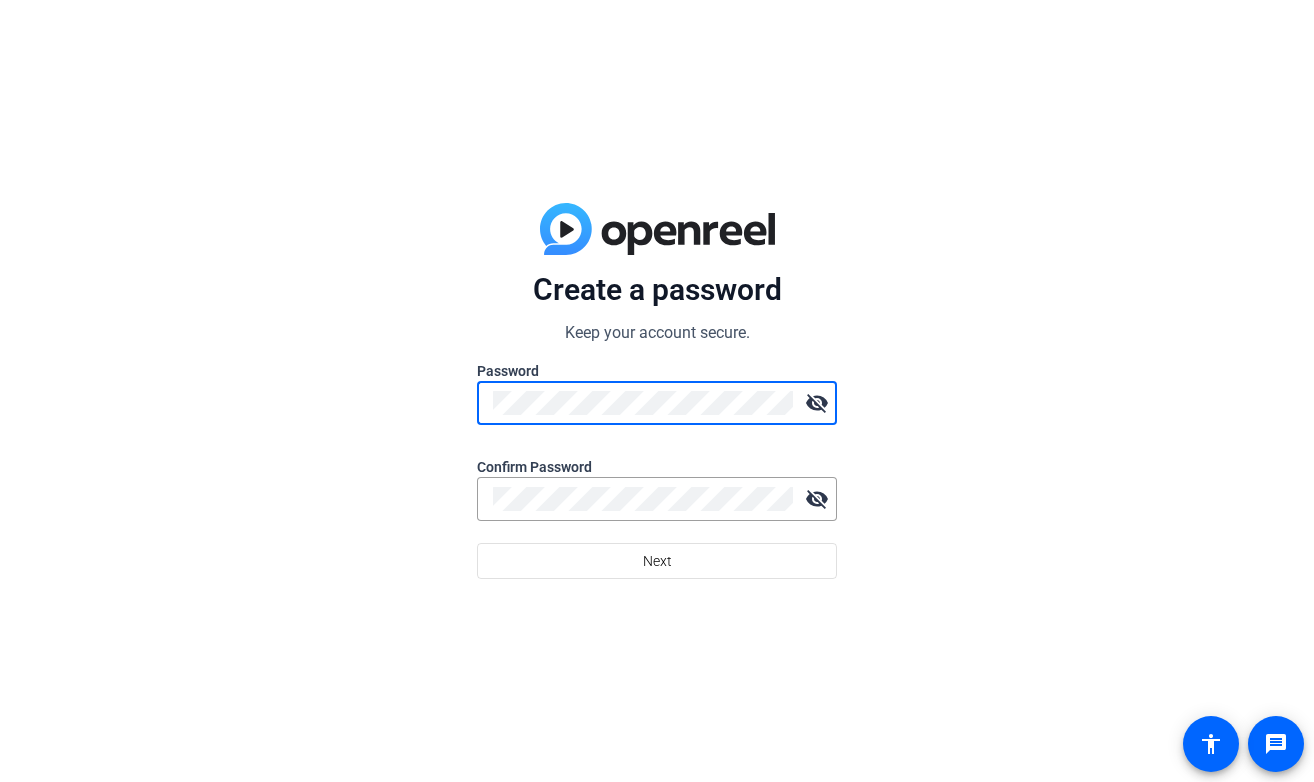 click on "visibility_off" 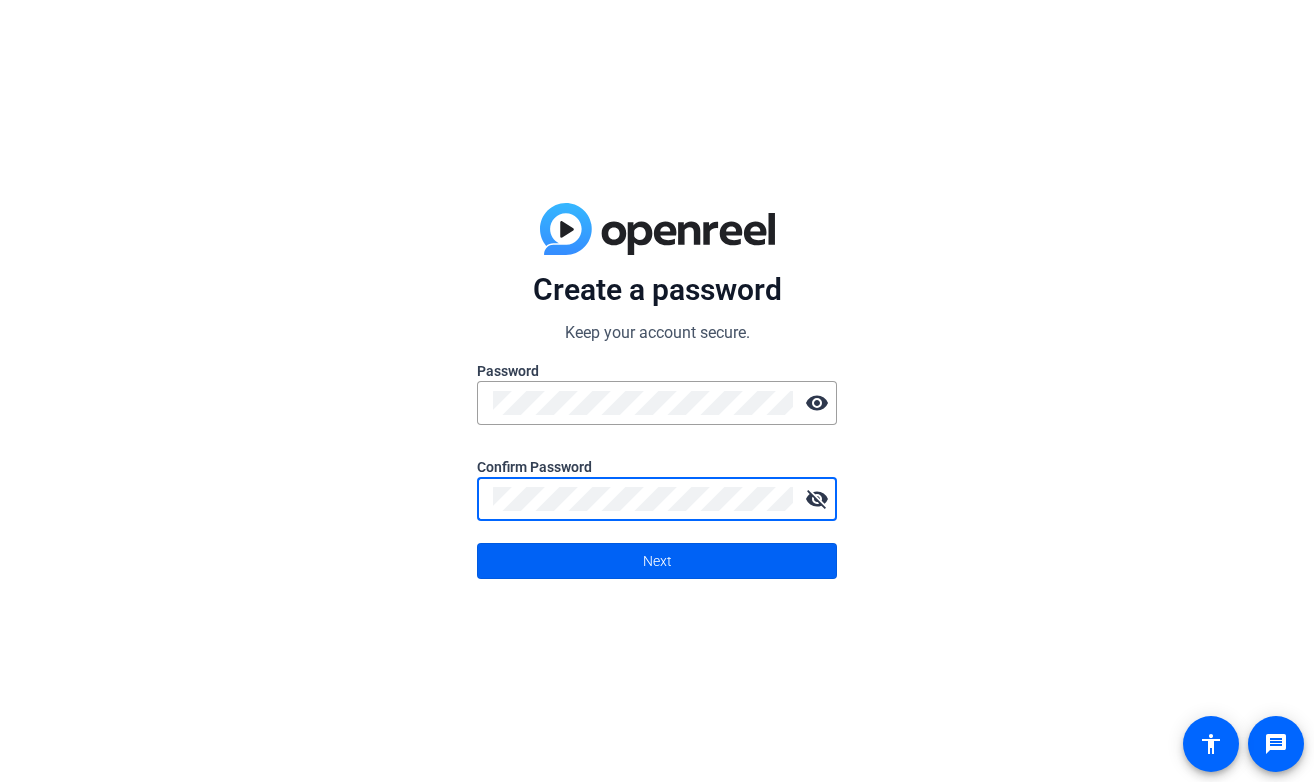 click on "Next" 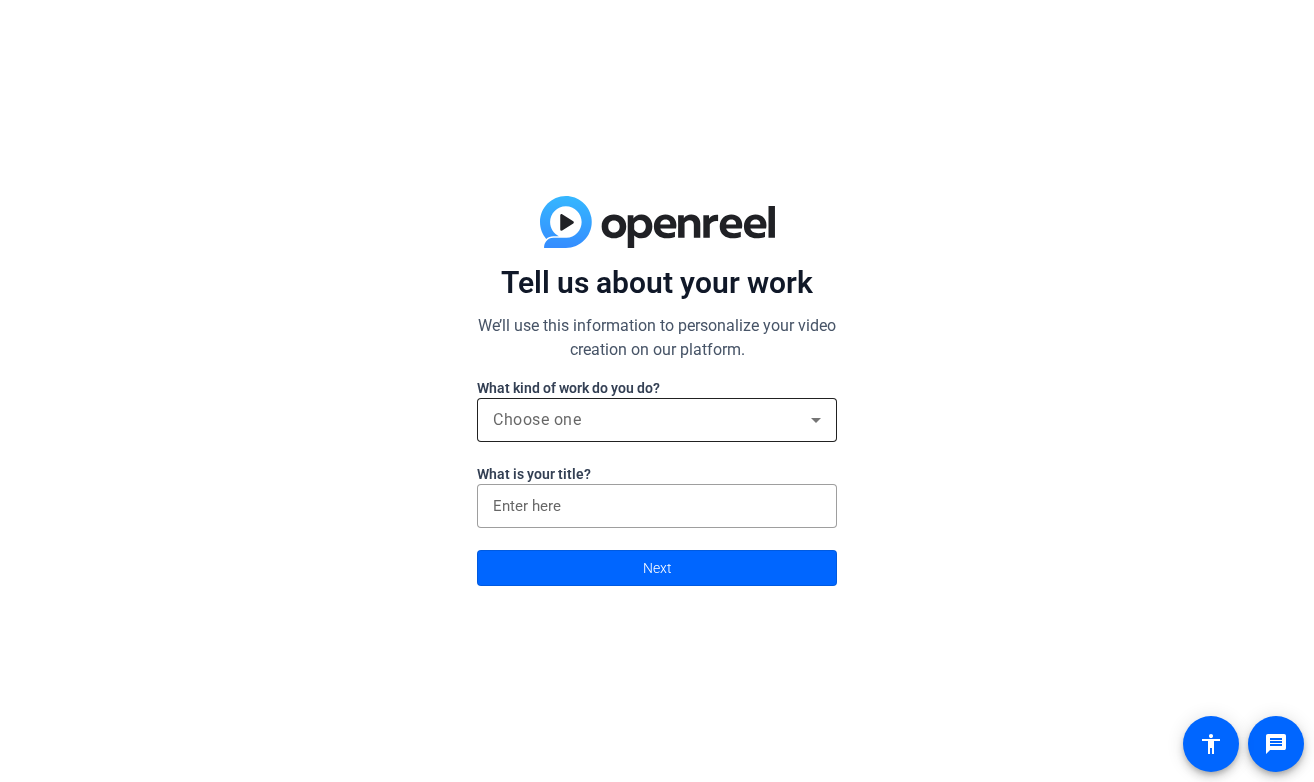 click on "Choose one" 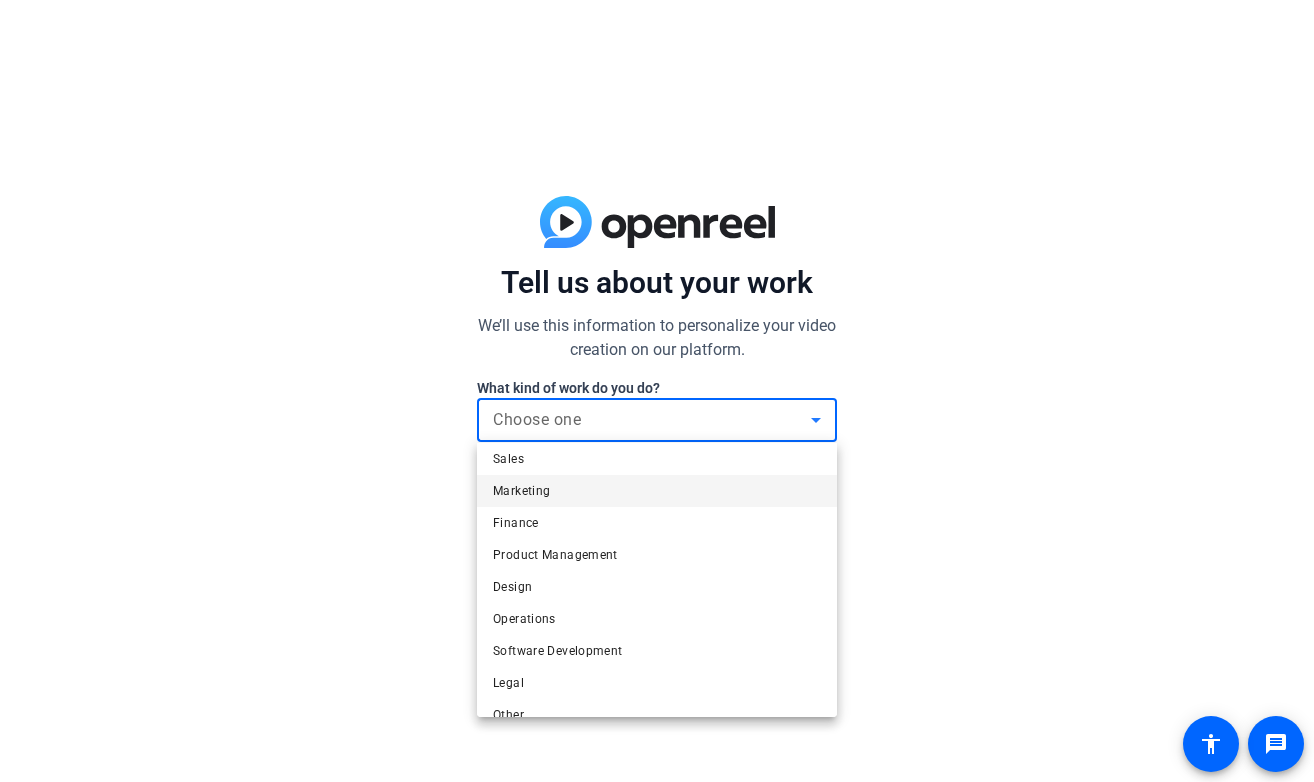 scroll, scrollTop: 61, scrollLeft: 0, axis: vertical 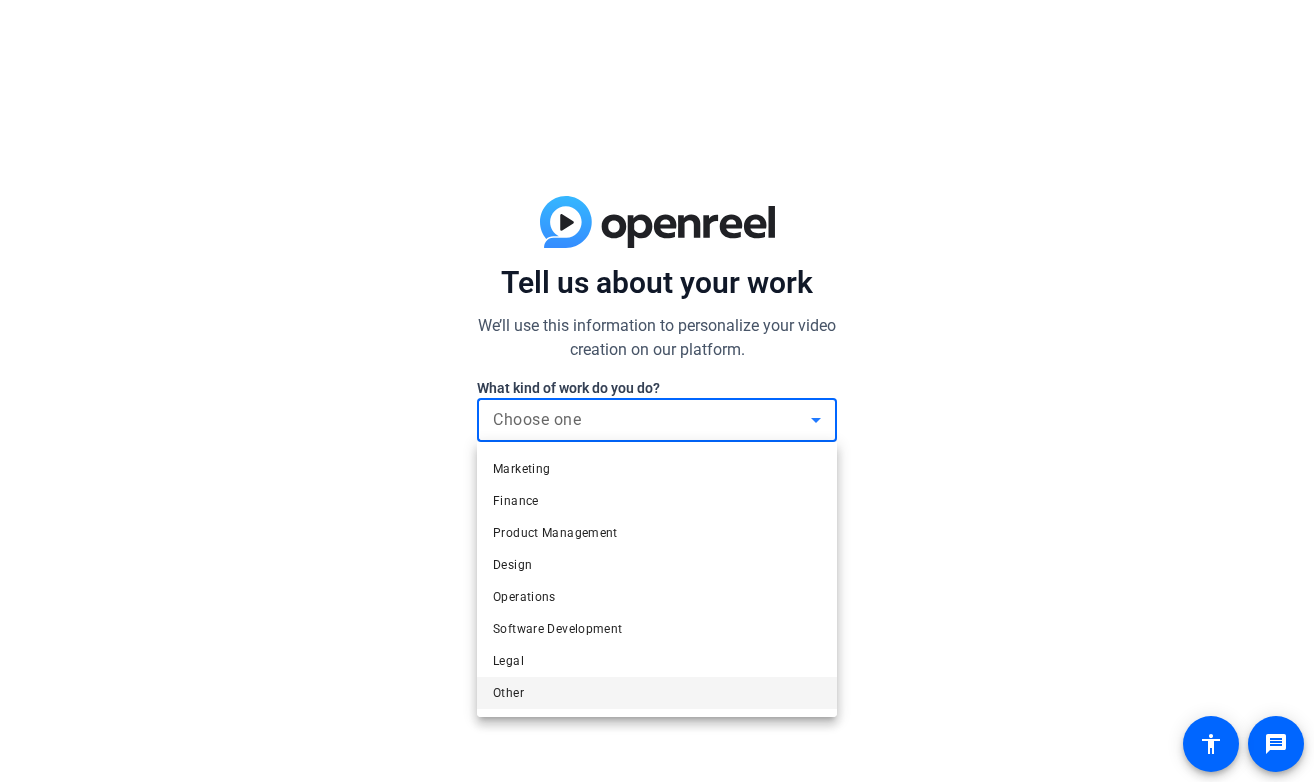 click on "Other" at bounding box center [657, 693] 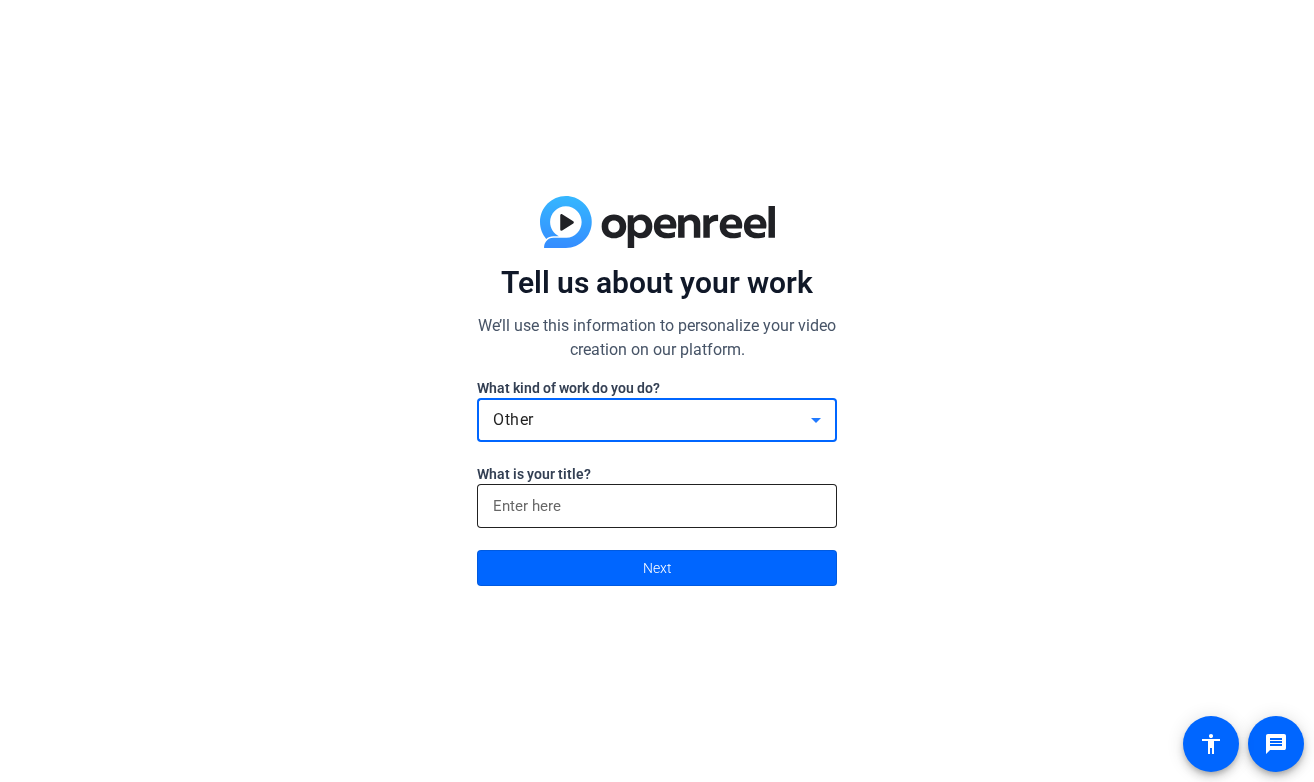click at bounding box center (657, 506) 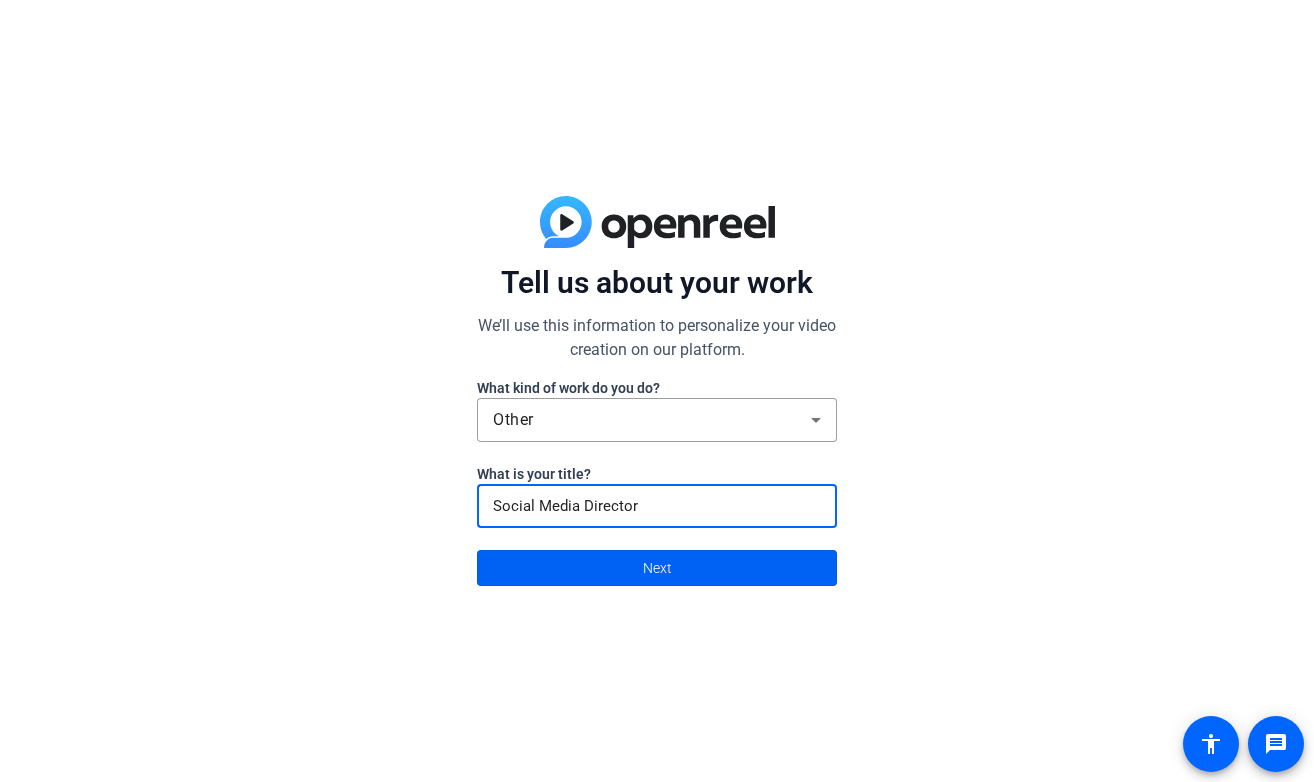 type on "Social Media Director" 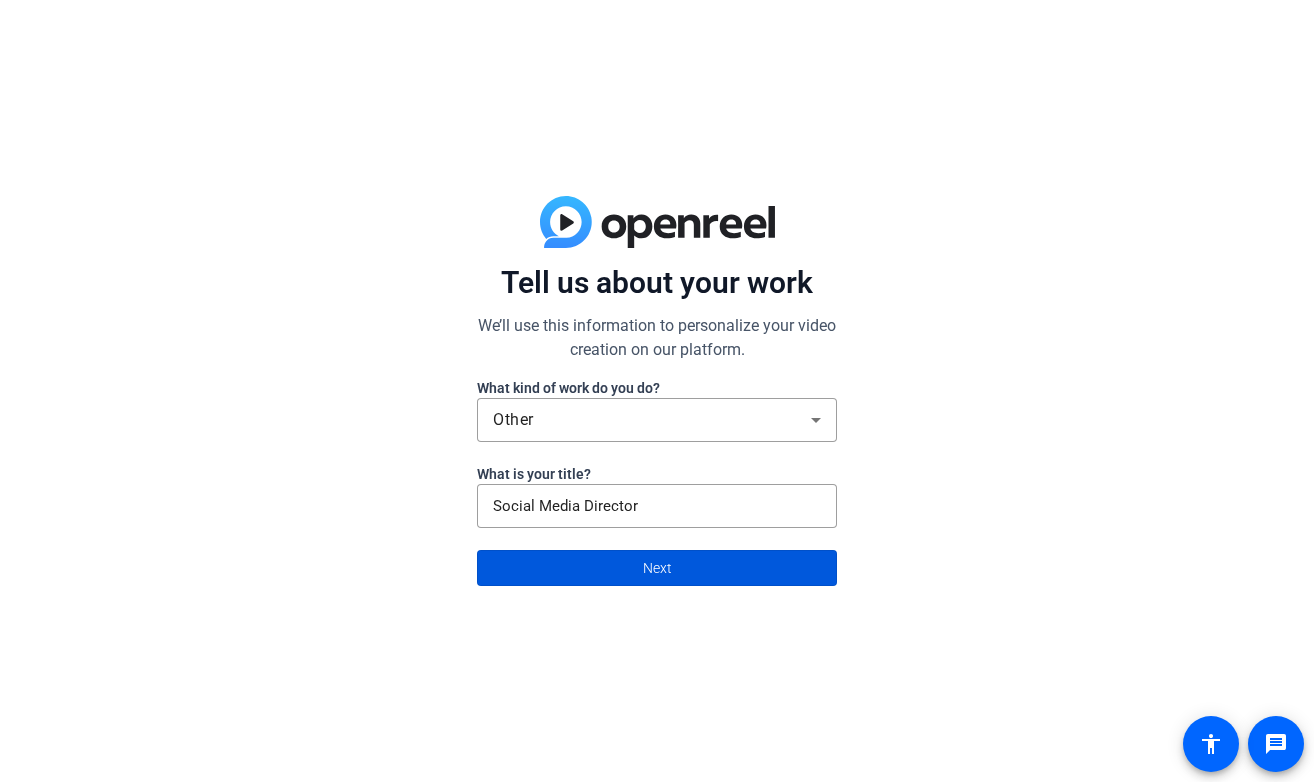 click 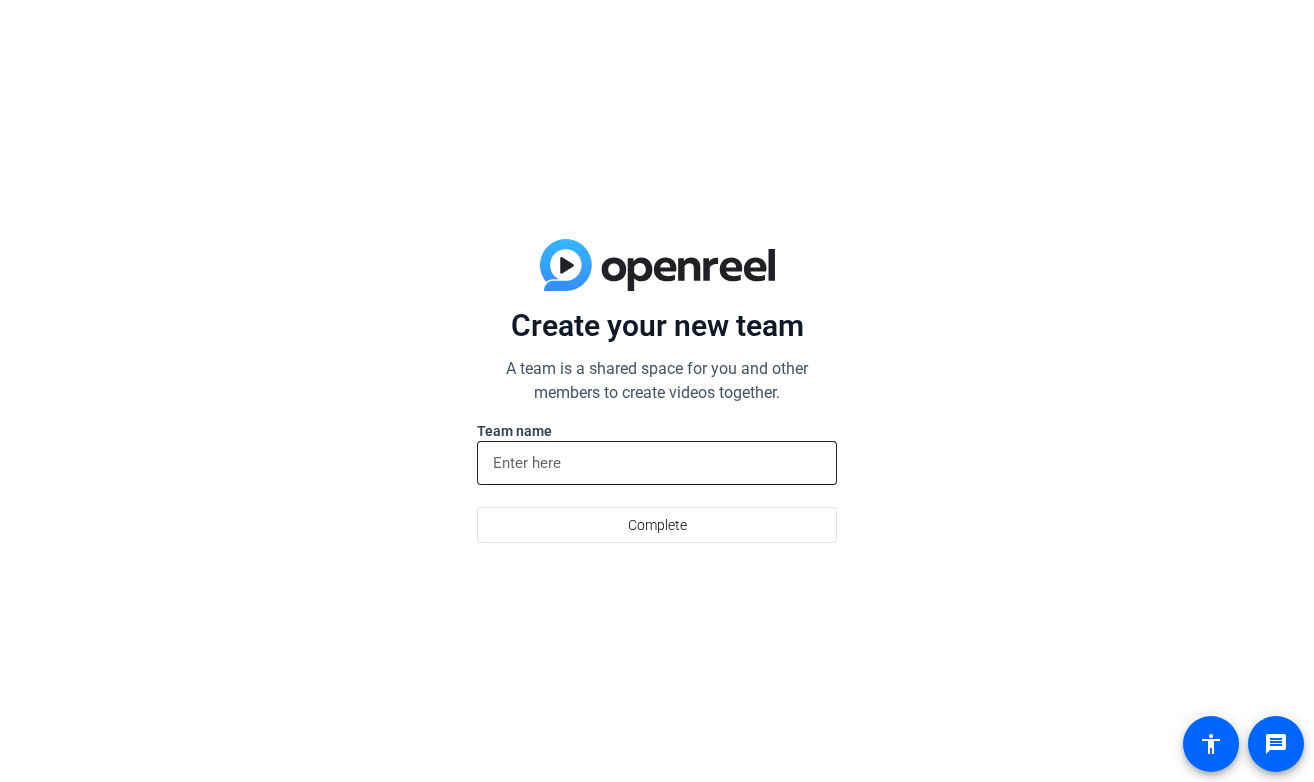 click 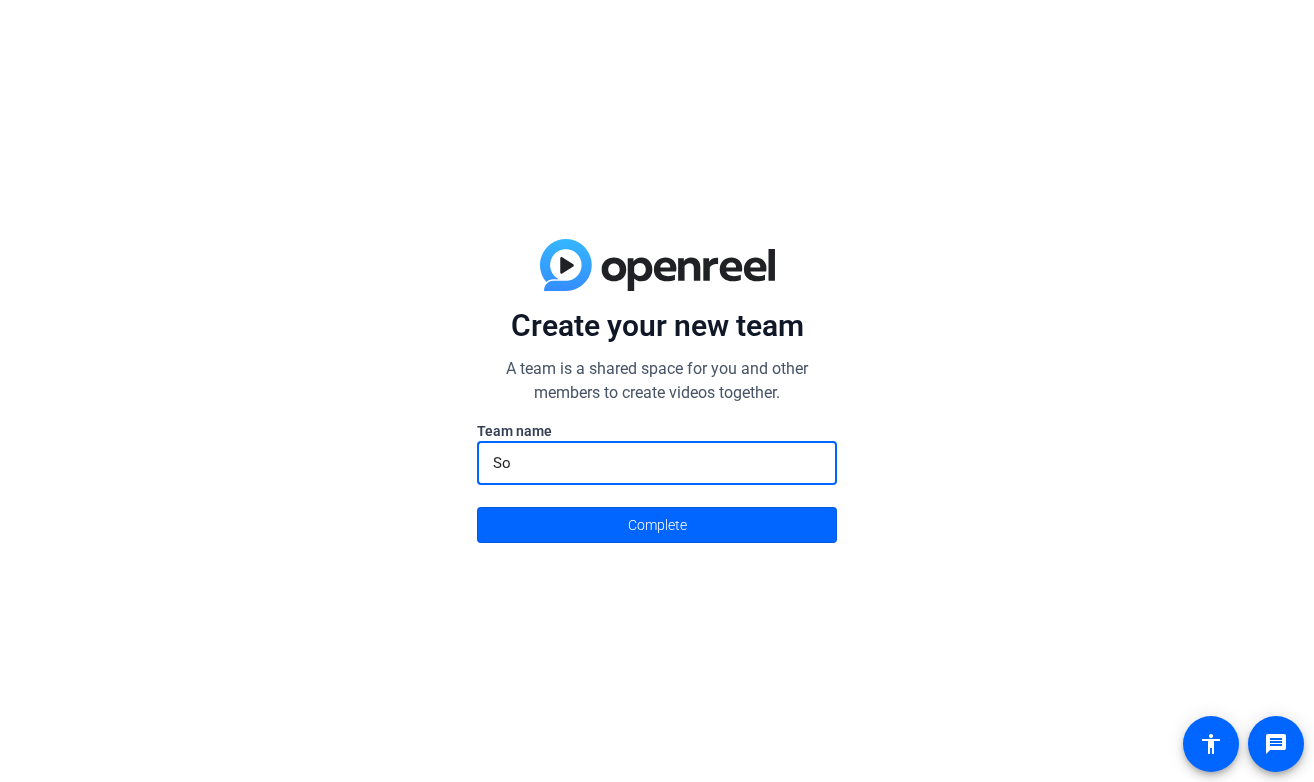 type on "S" 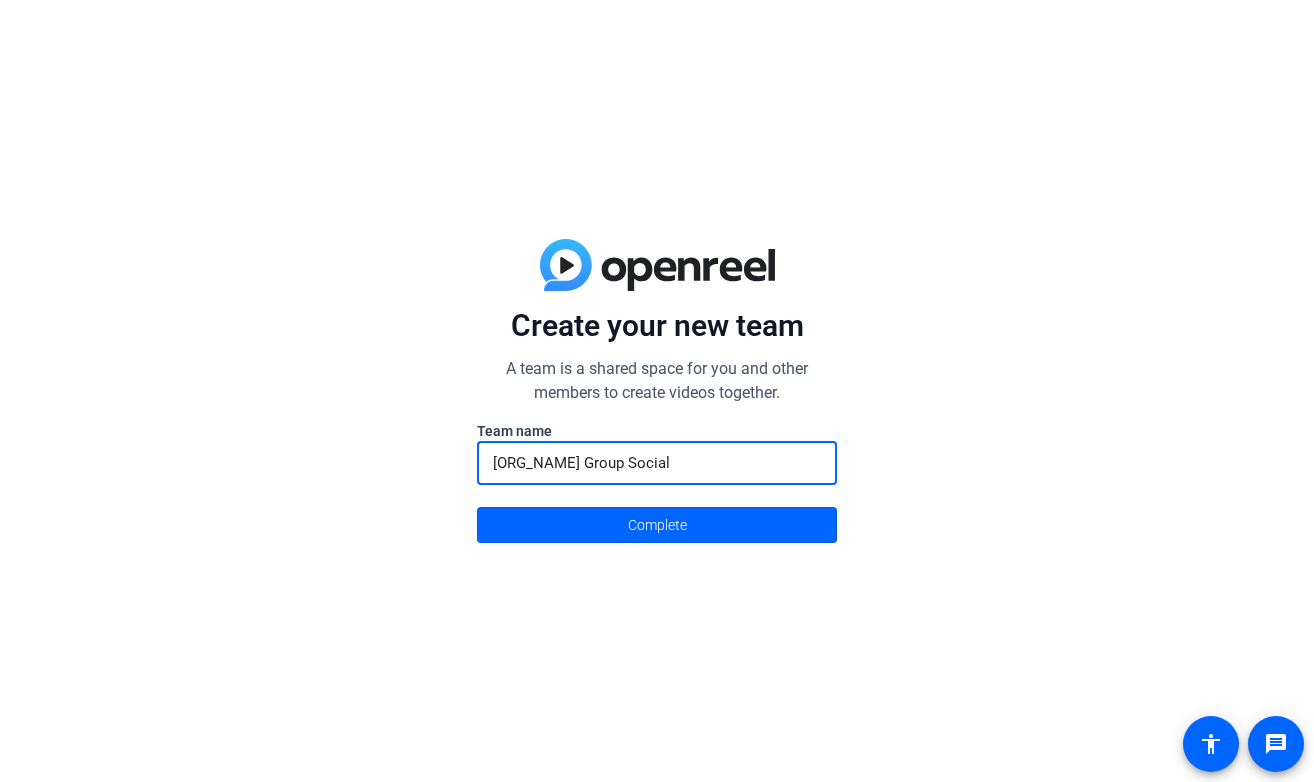 type on "[ORG_NAME] Group Social" 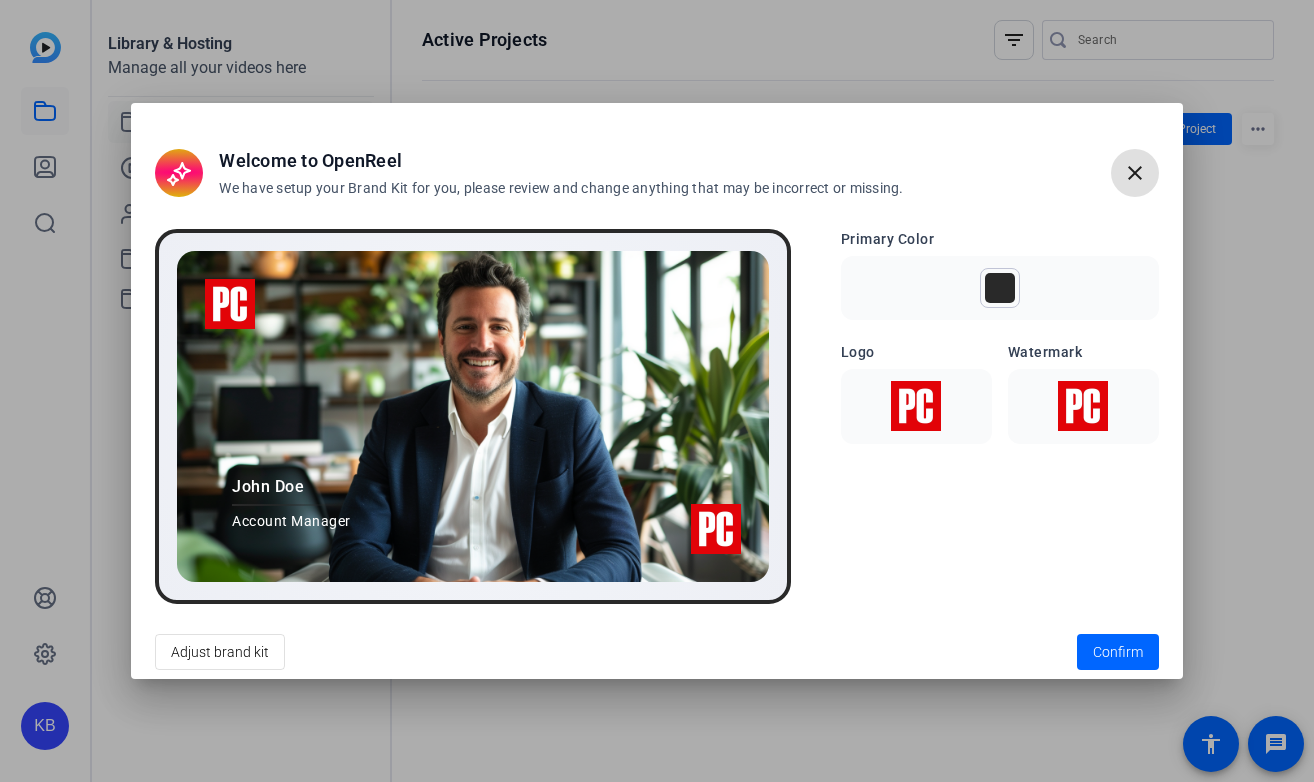 scroll, scrollTop: 0, scrollLeft: 0, axis: both 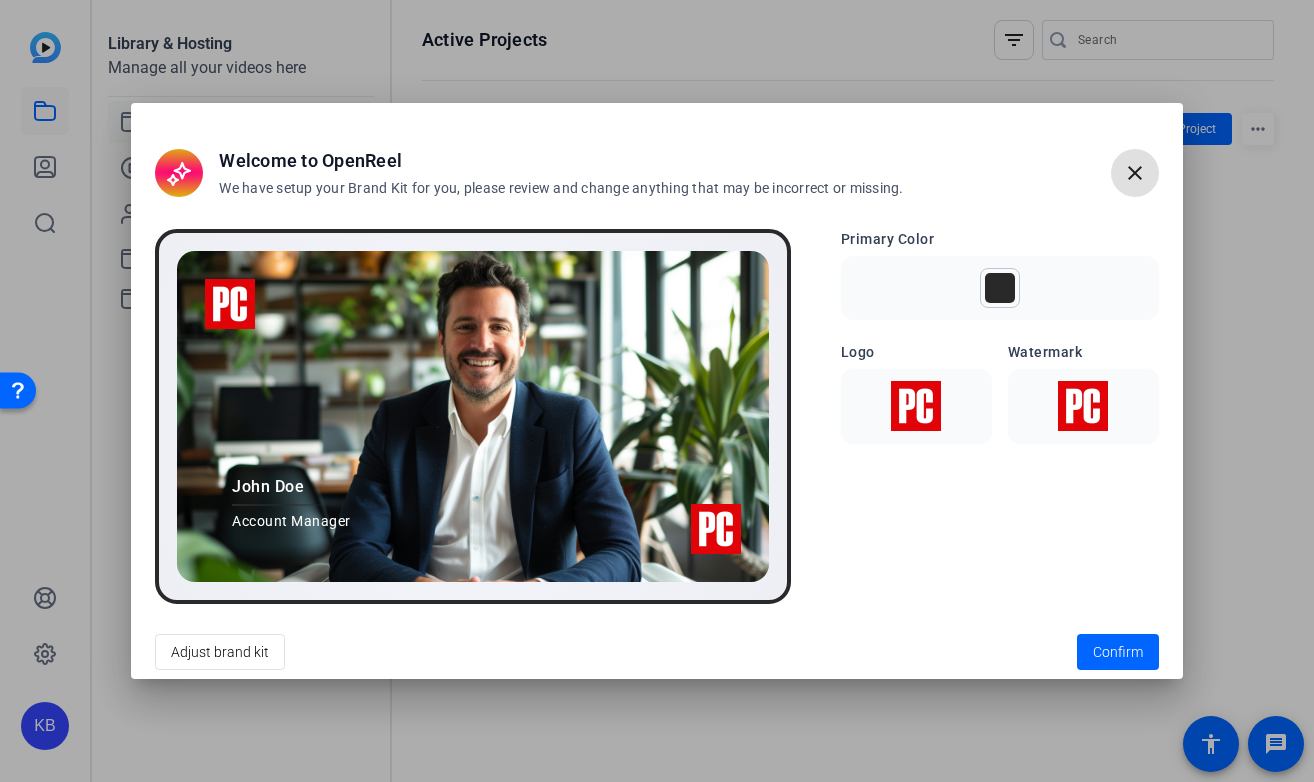 click 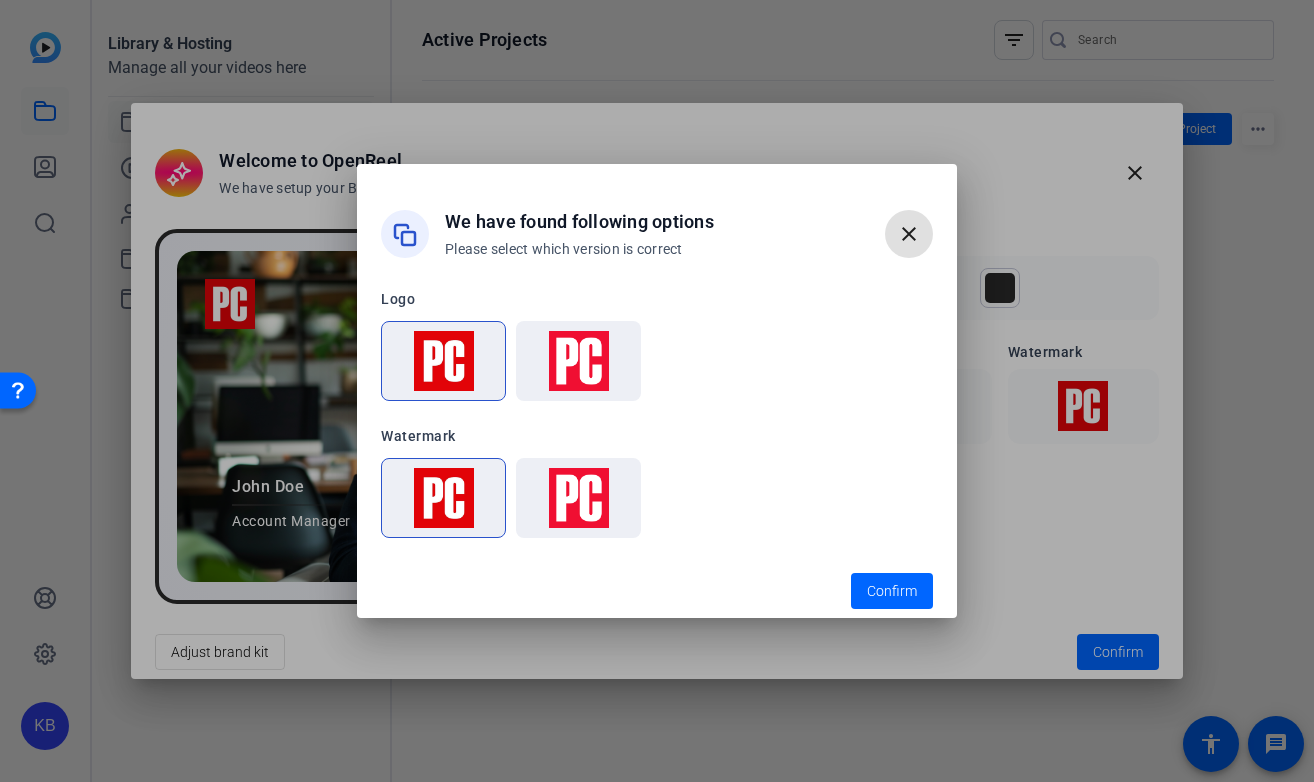 click on "close" at bounding box center [909, 234] 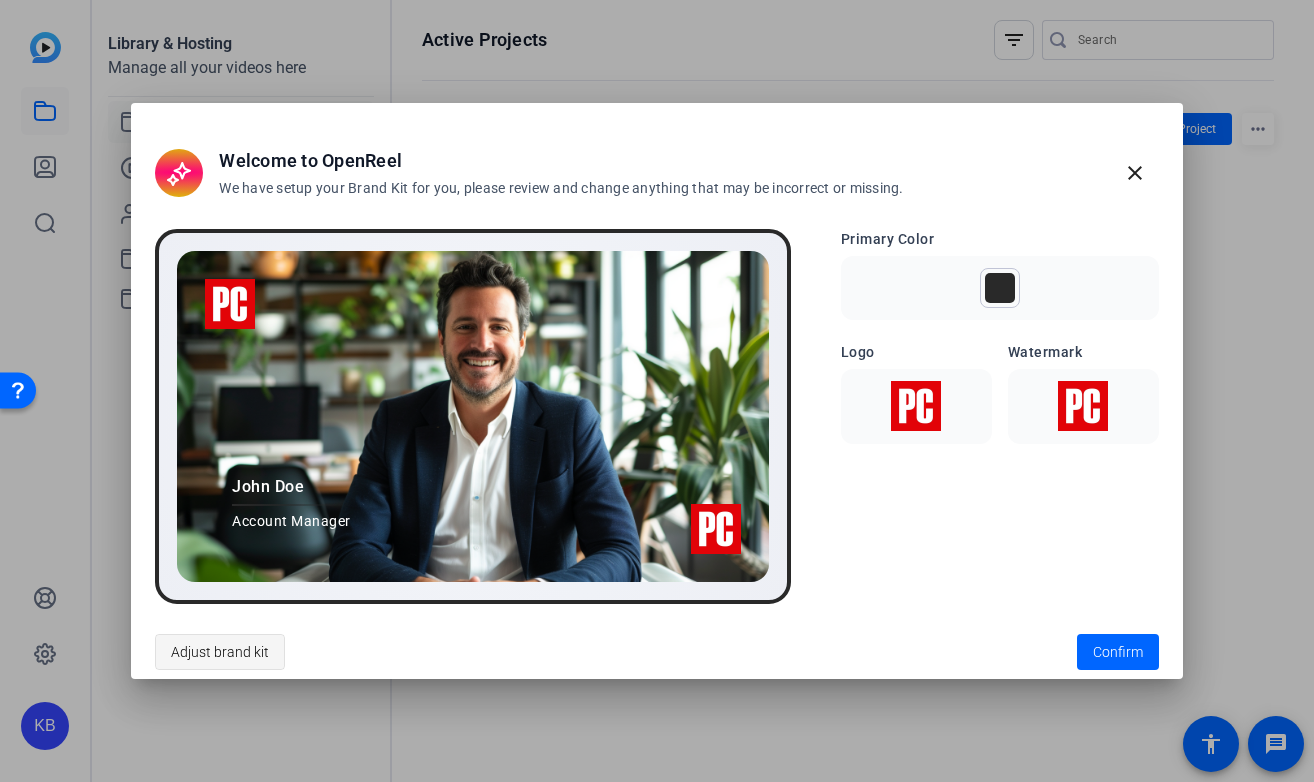 click on "Adjust brand kit" 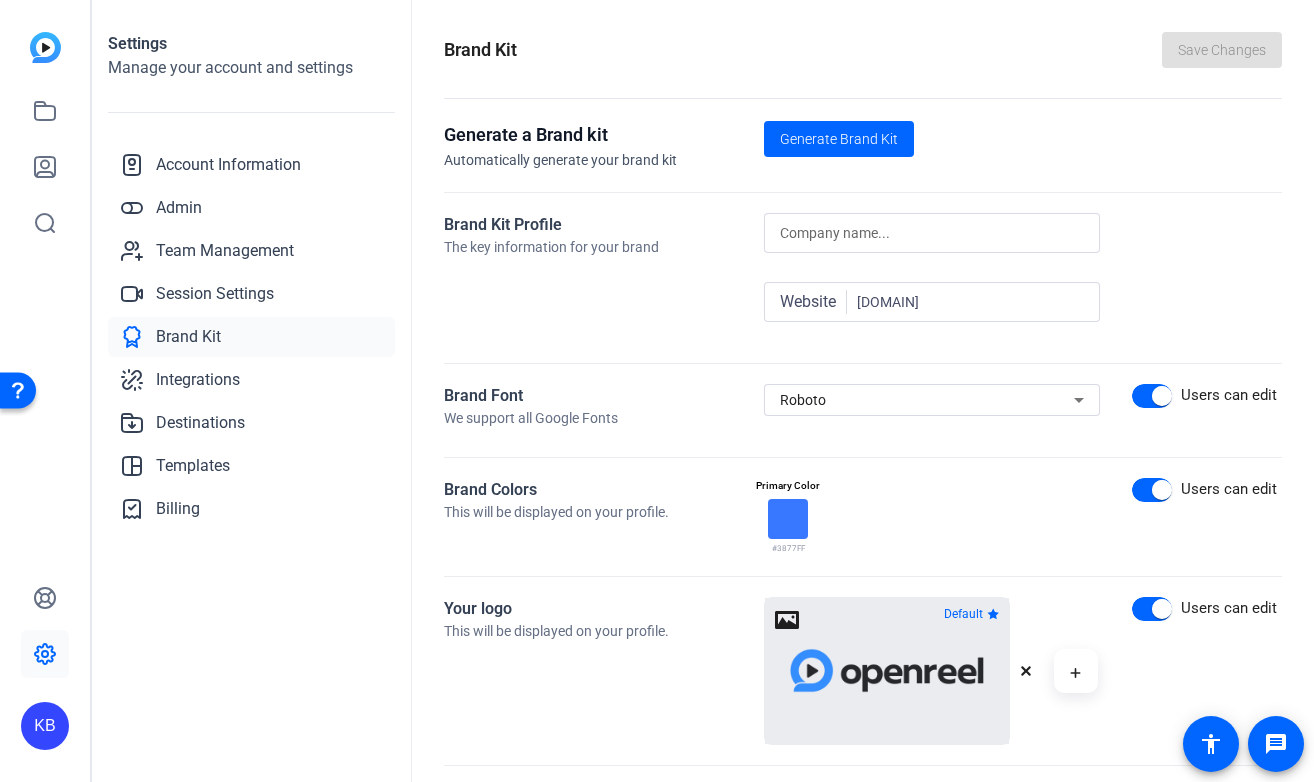 click at bounding box center (932, 233) 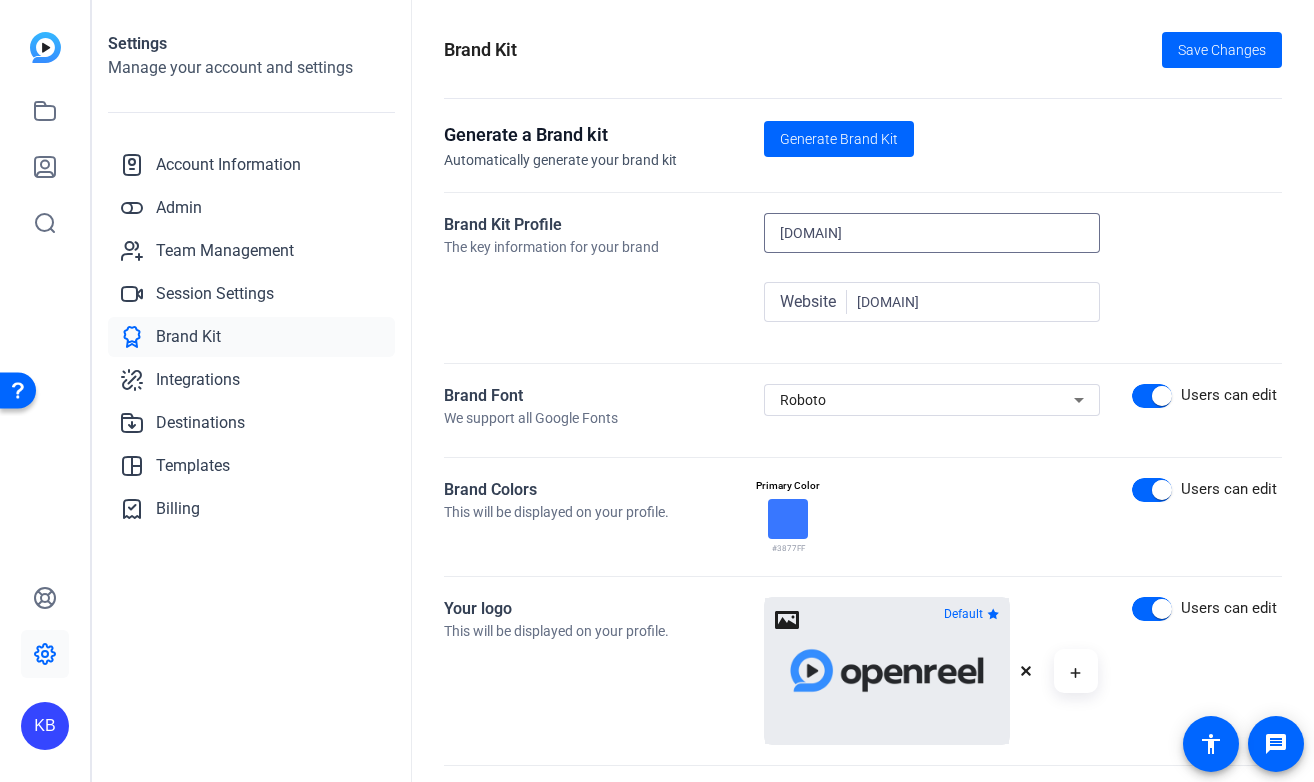 type on "[DOMAIN]" 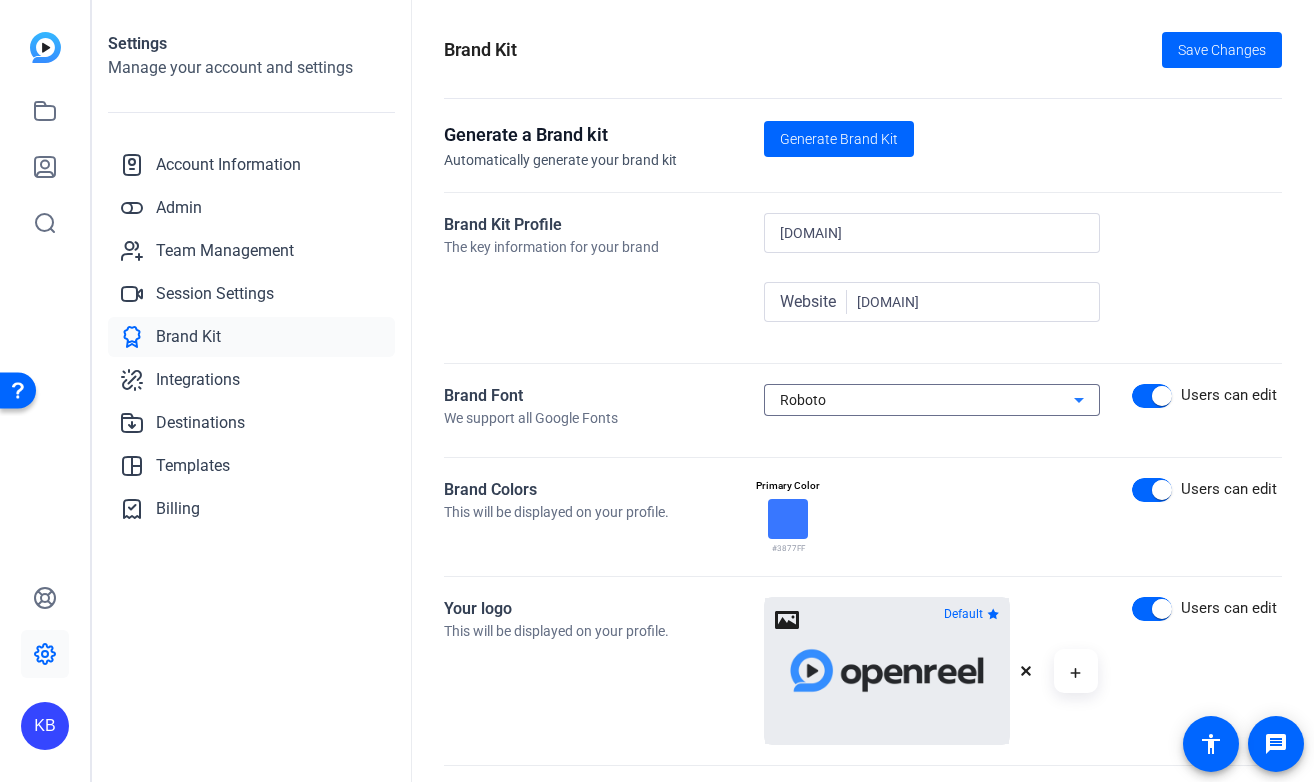 click 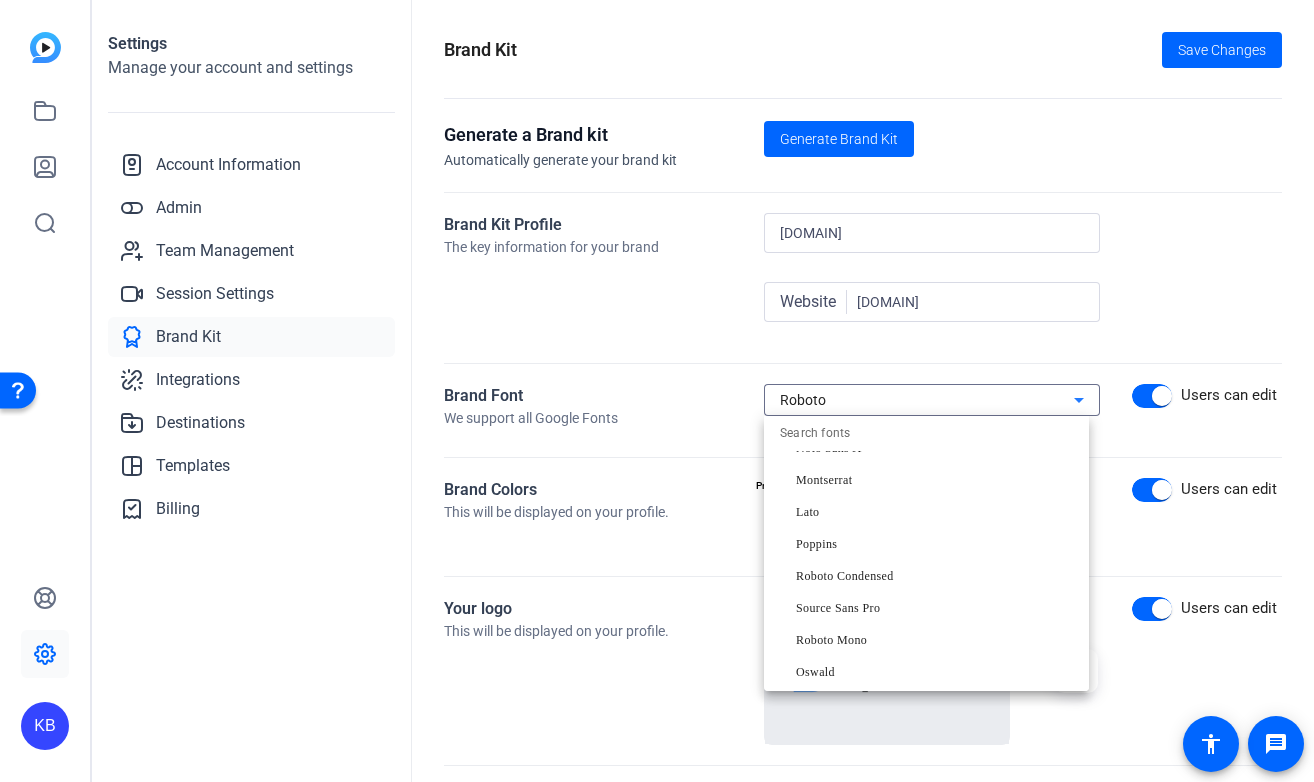 scroll, scrollTop: 155, scrollLeft: 0, axis: vertical 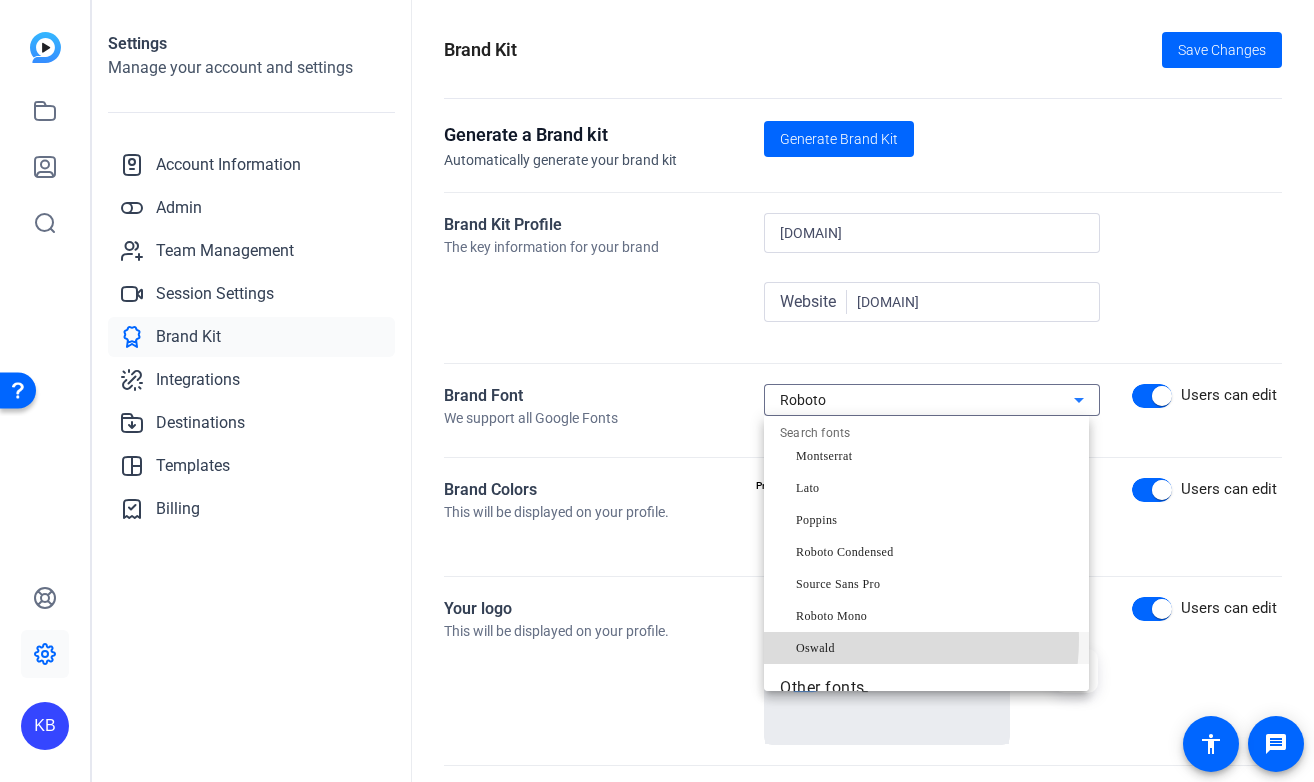 click on "Oswald" at bounding box center [926, 648] 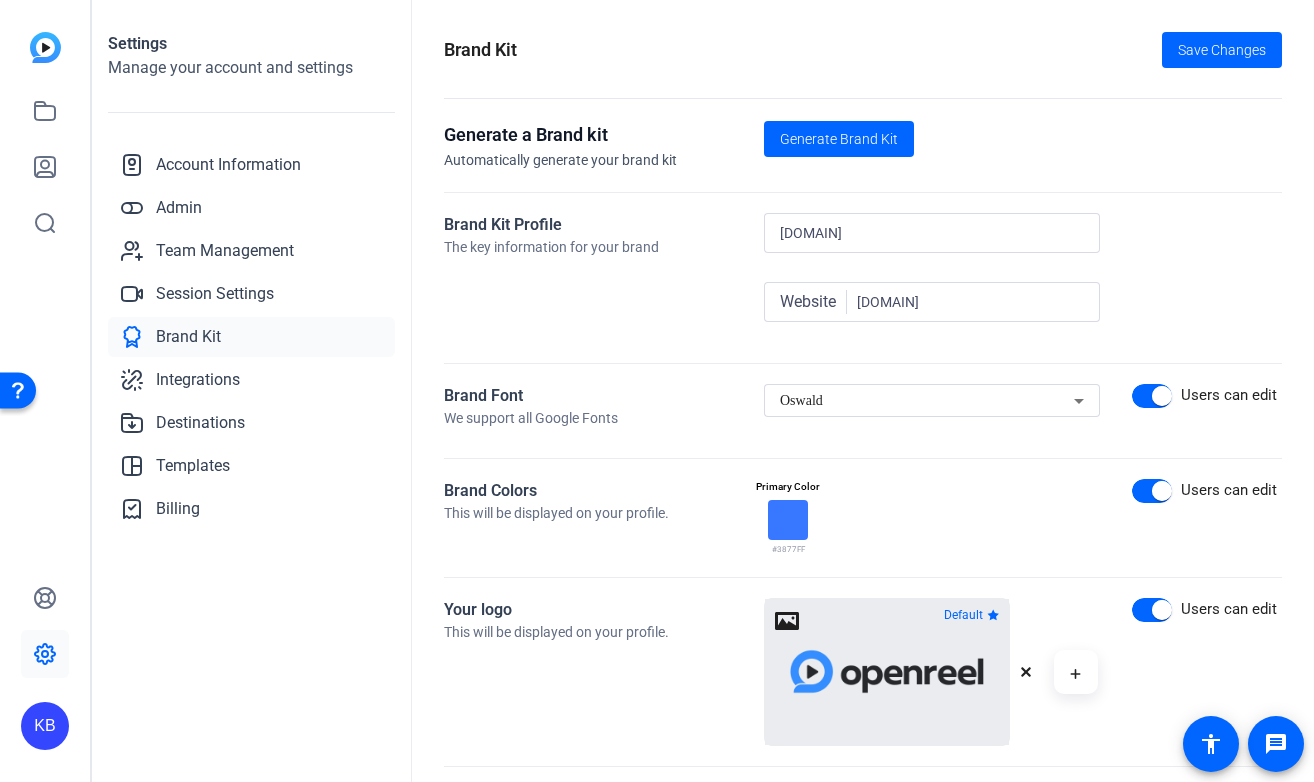 click 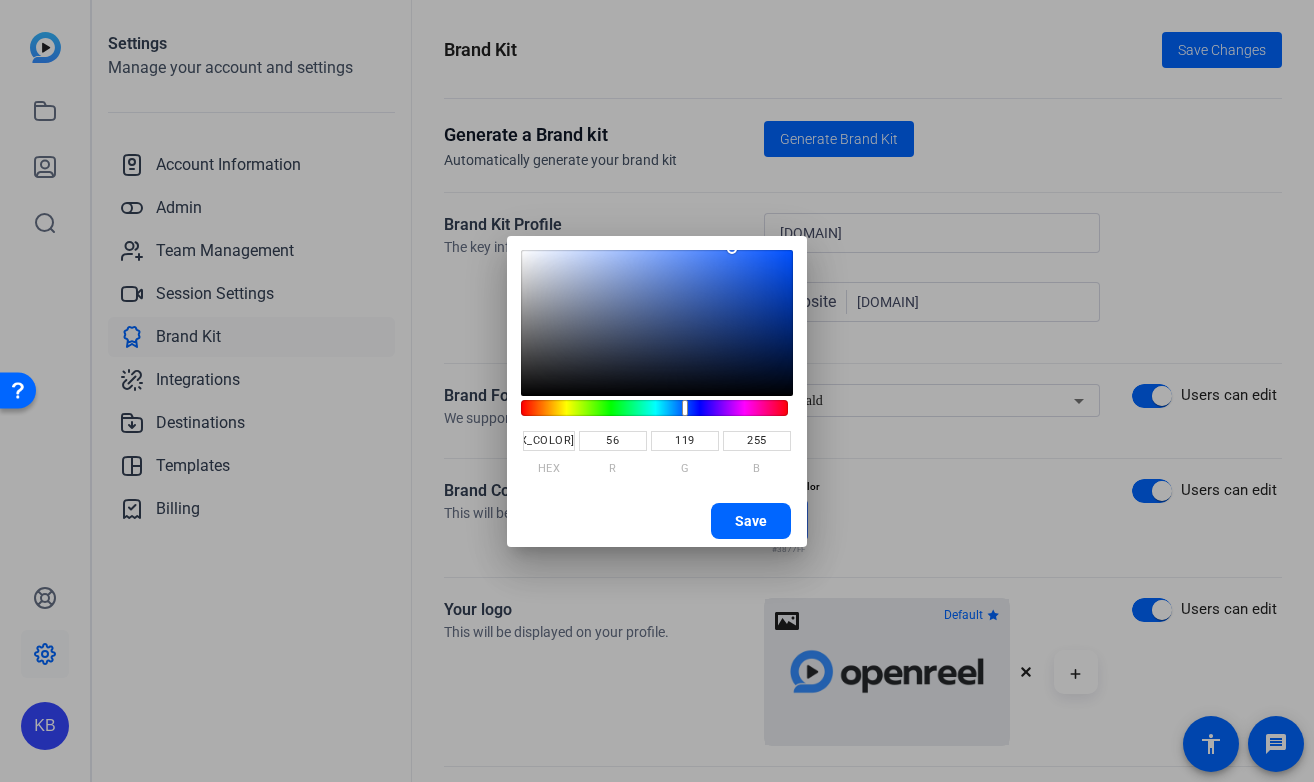 scroll, scrollTop: 0, scrollLeft: 30, axis: horizontal 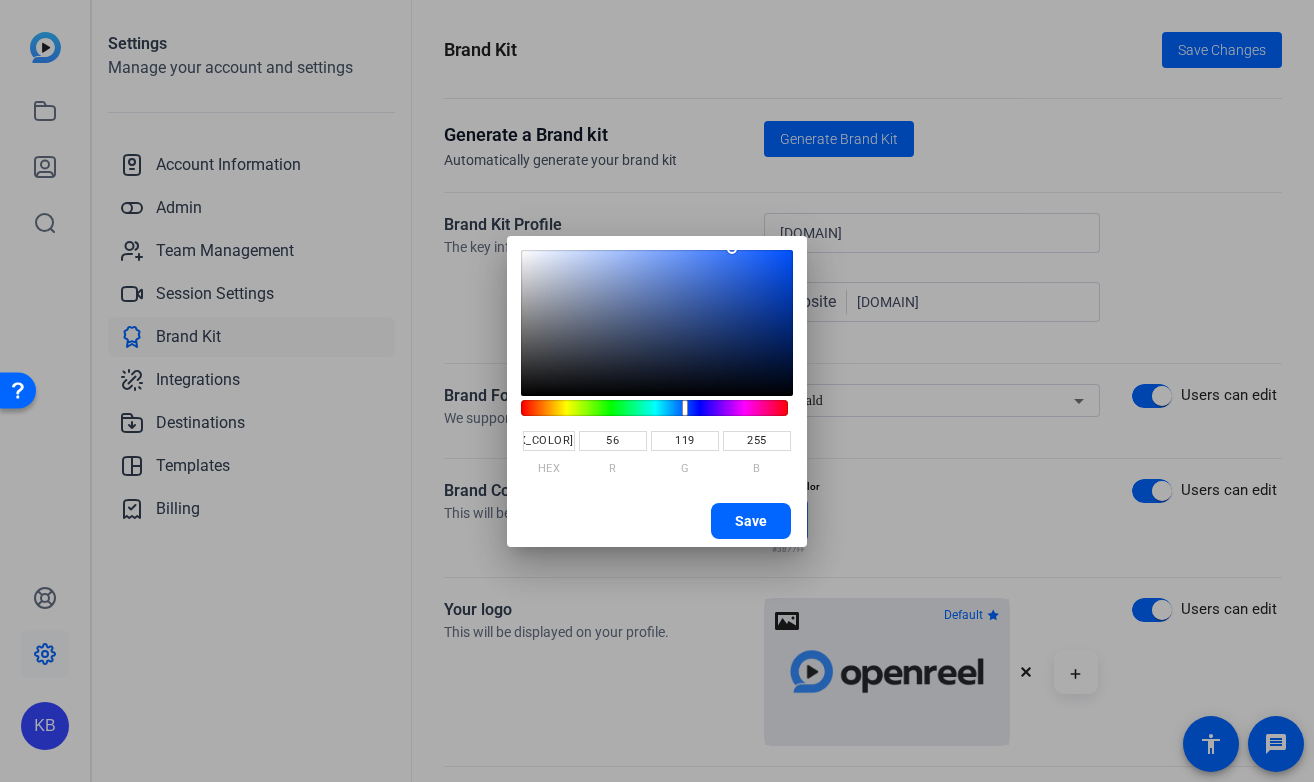 click on "[HEX_COLOR]" at bounding box center [549, 441] 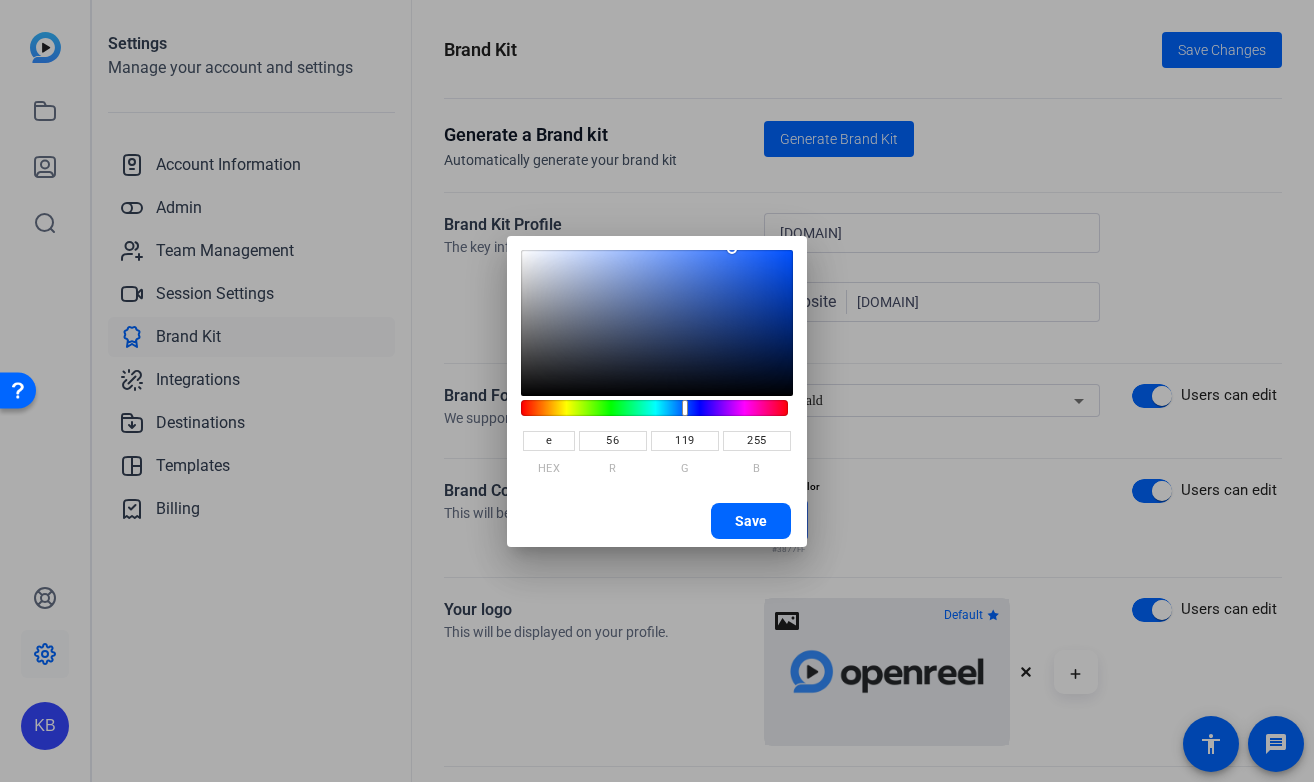 scroll, scrollTop: 0, scrollLeft: 0, axis: both 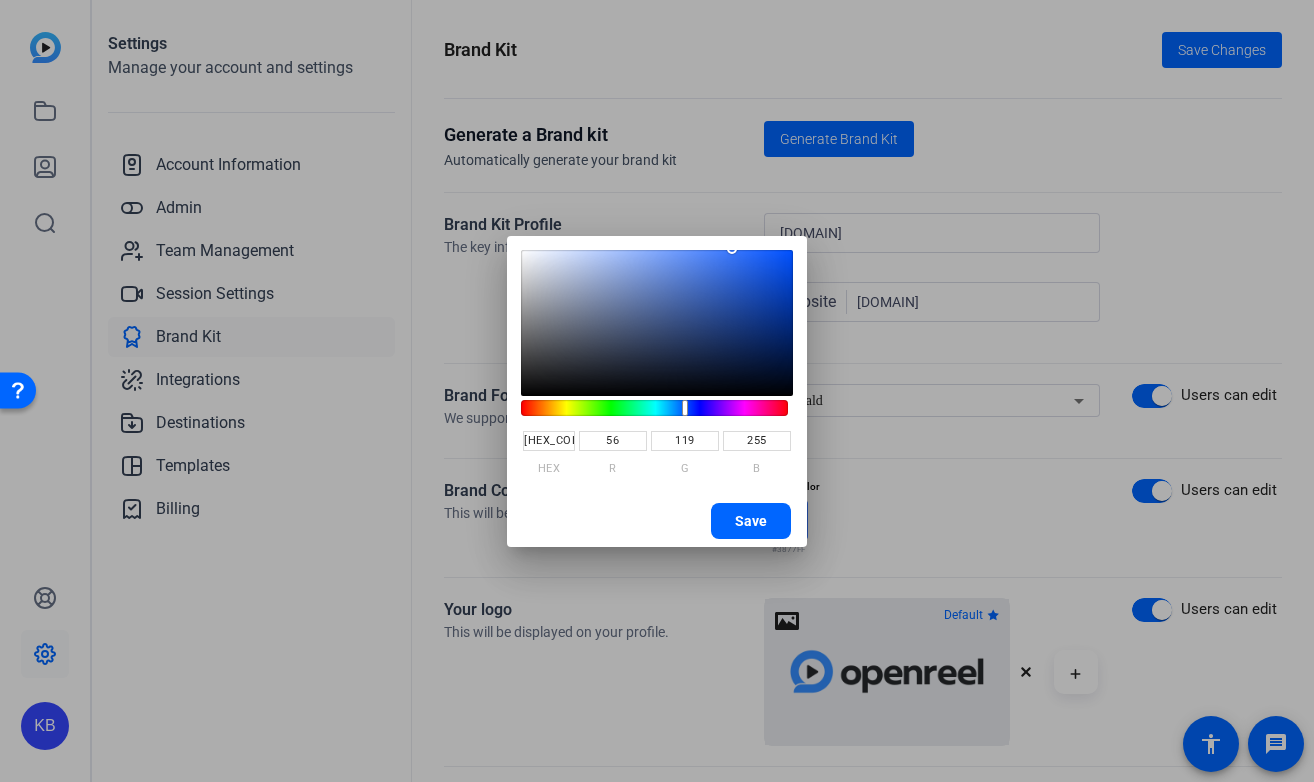type on "[HEX_COLOR_FRAGMENT]" 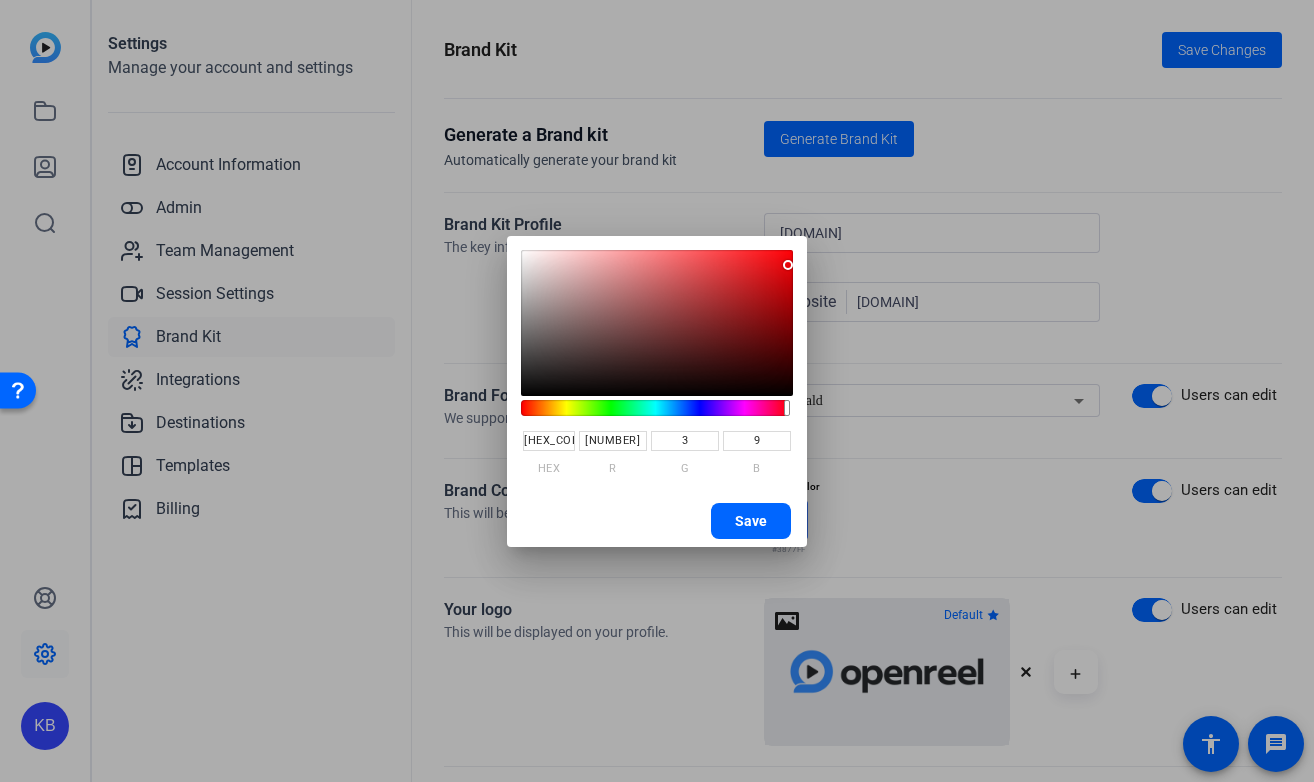 type on "[HEX_COLOR_FRAGMENT]" 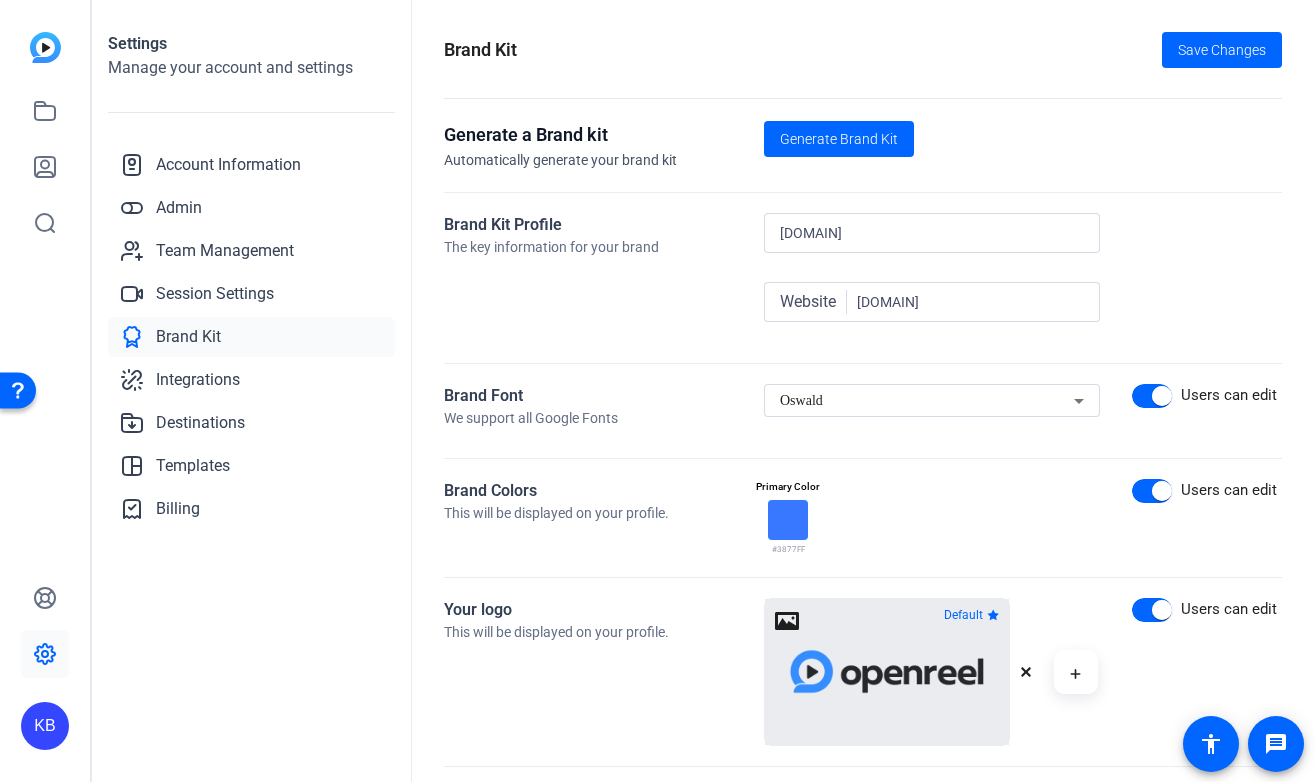 click 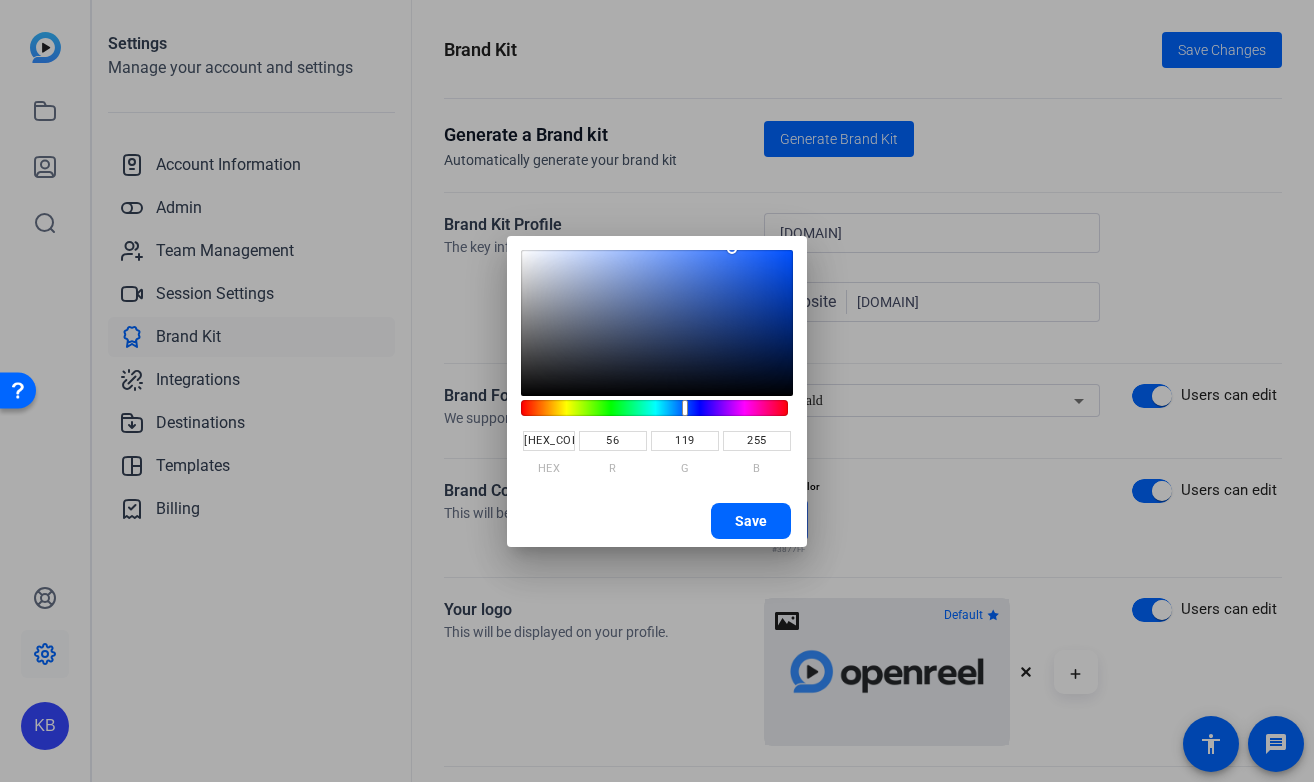 click on "[HEX_COLOR_FRAGMENT]" at bounding box center (549, 441) 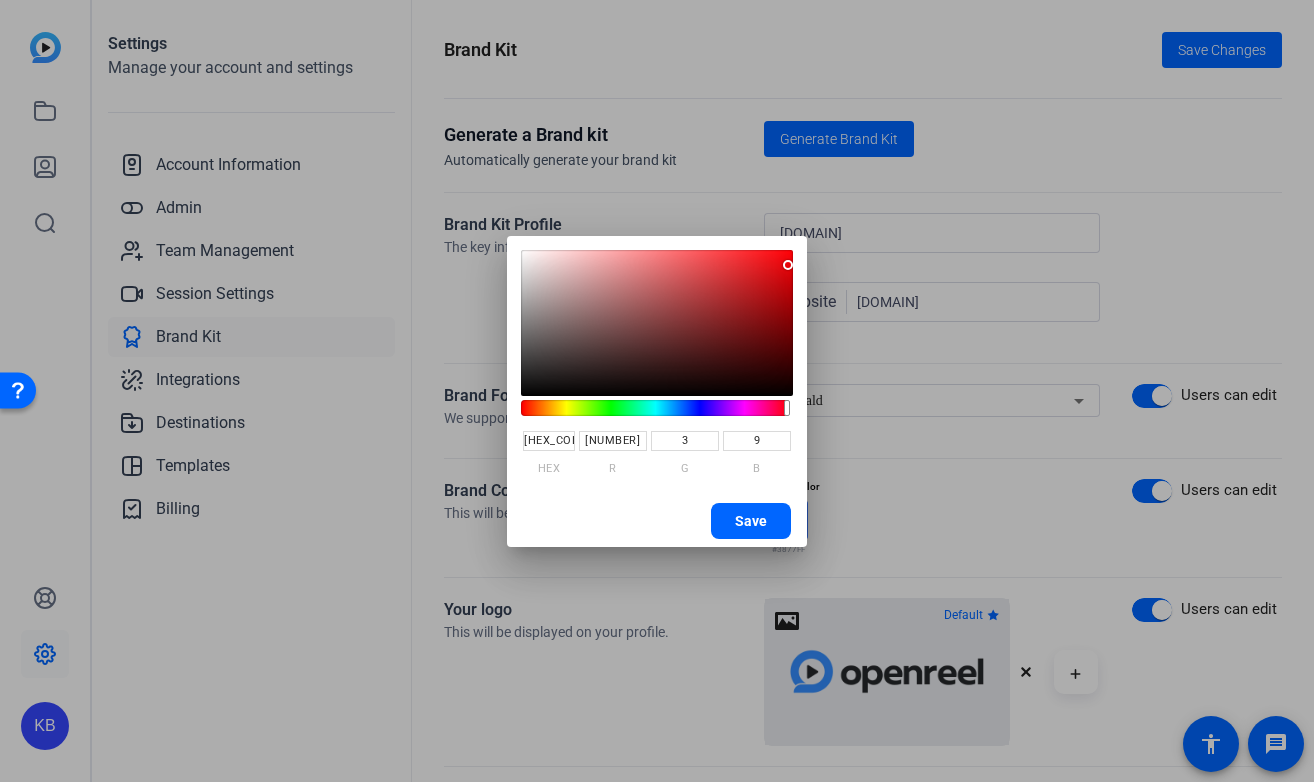 type on "[HEX_COLOR_FRAGMENT]" 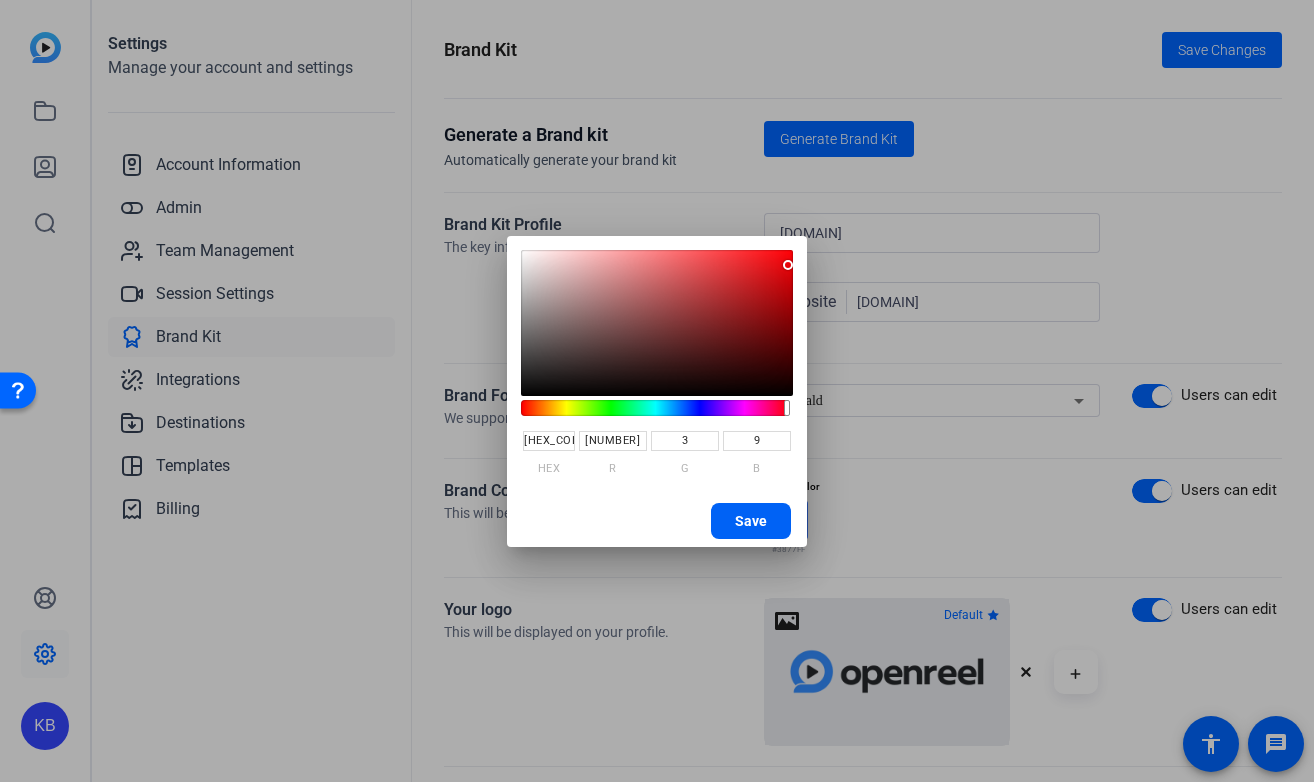 click at bounding box center (751, 521) 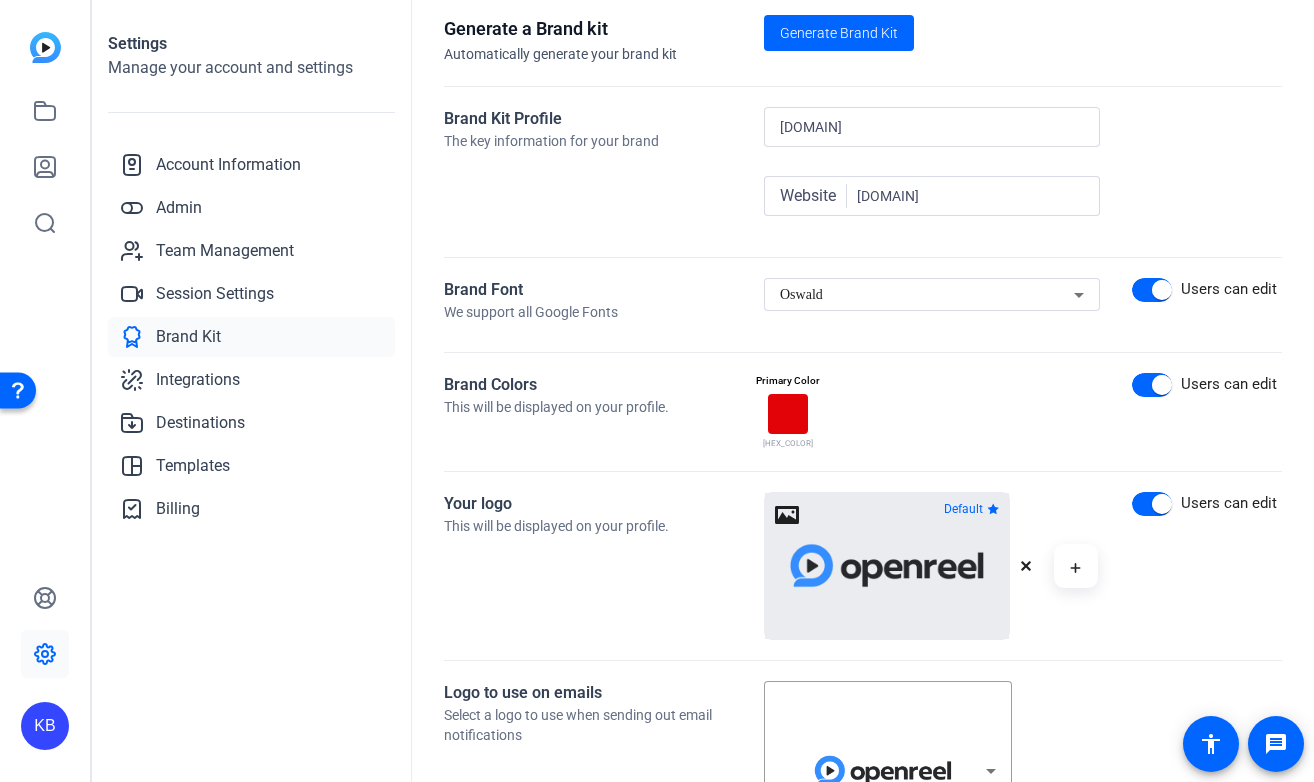 scroll, scrollTop: 112, scrollLeft: 0, axis: vertical 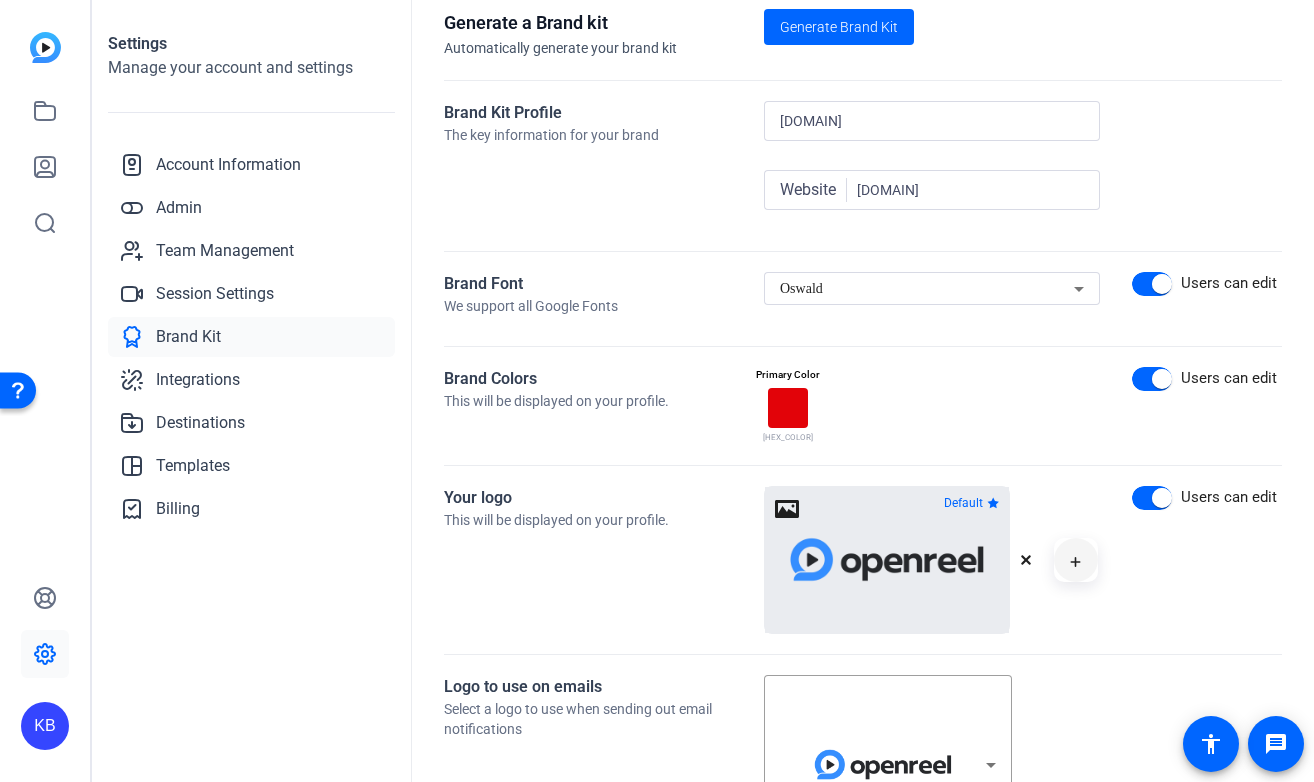 click 